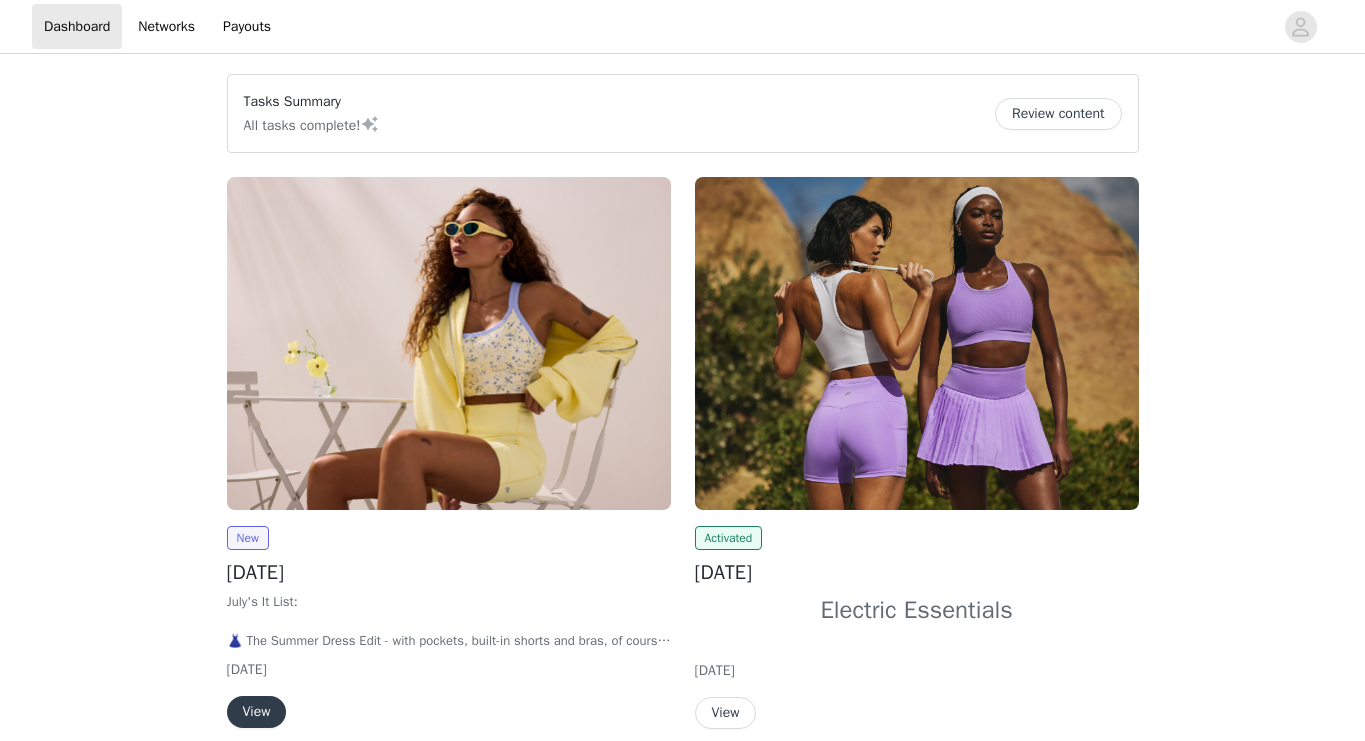 scroll, scrollTop: 0, scrollLeft: 0, axis: both 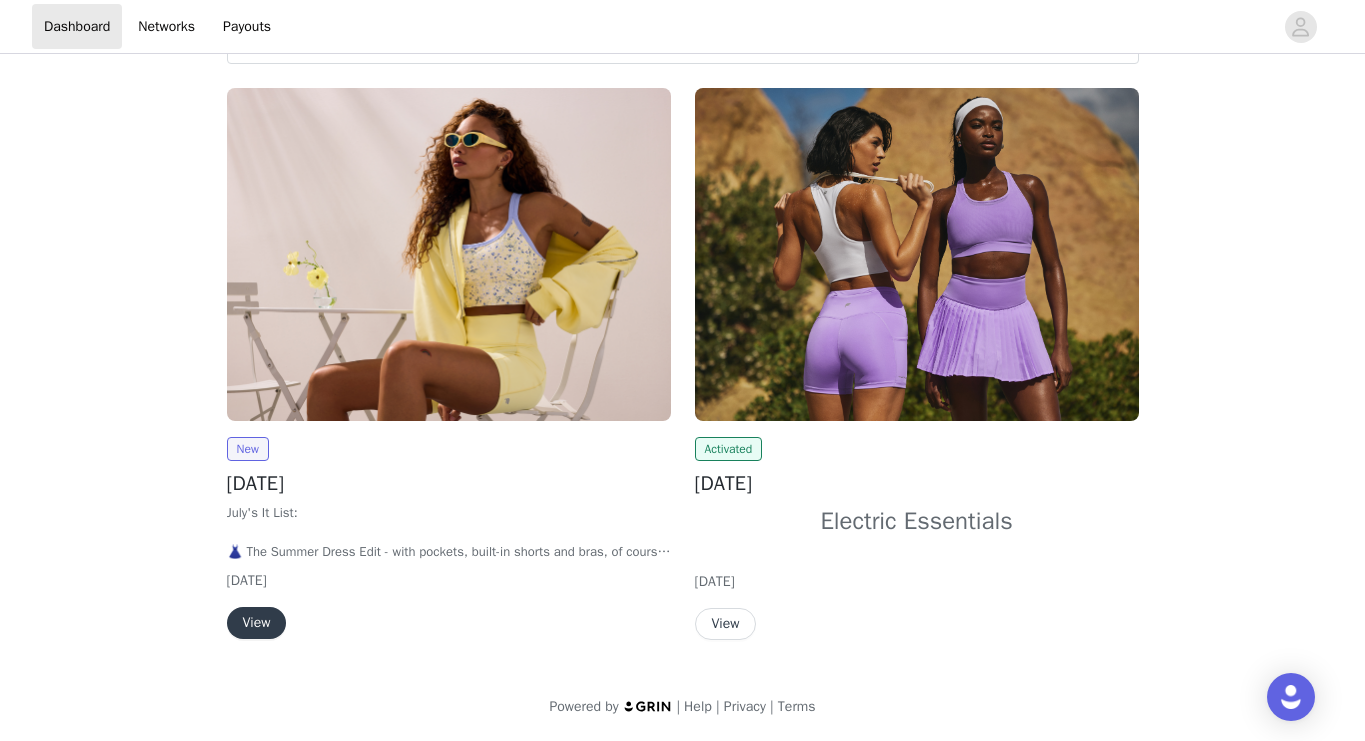 click on "View" at bounding box center [257, 623] 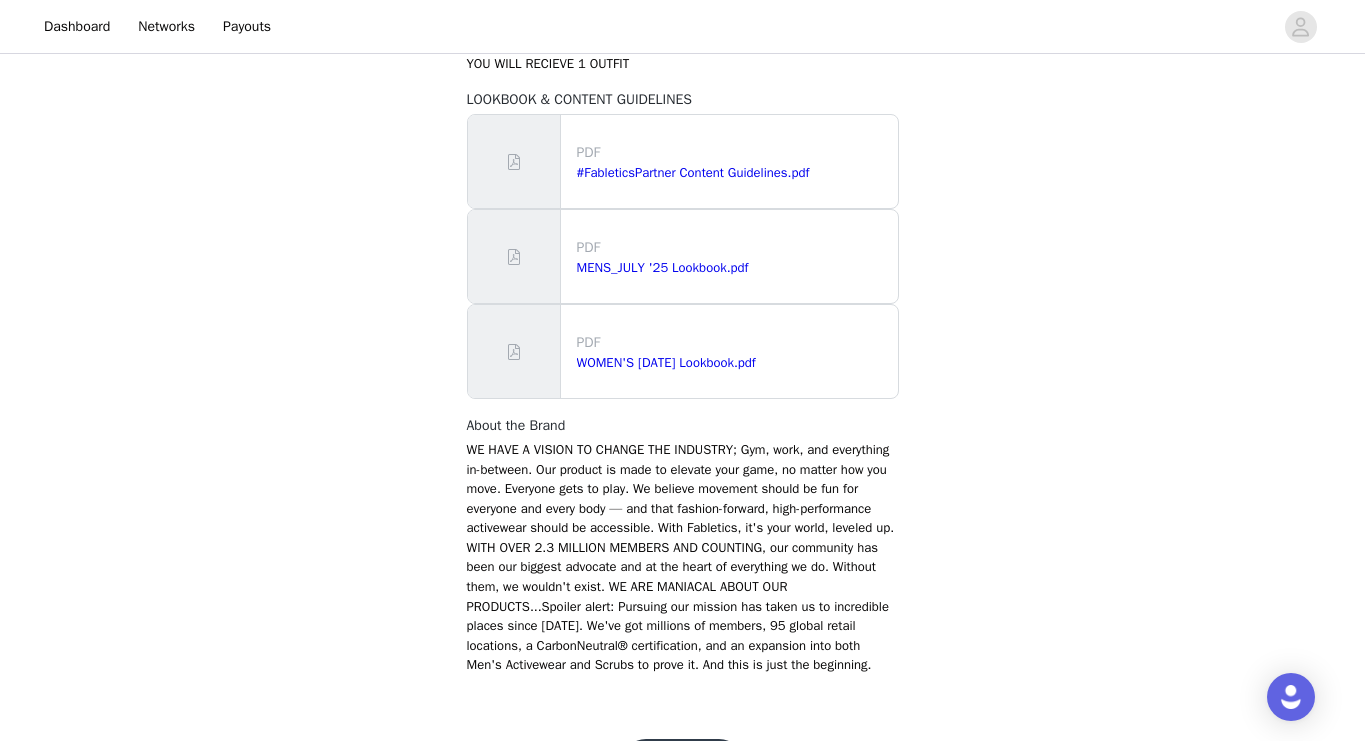 scroll, scrollTop: 1393, scrollLeft: 0, axis: vertical 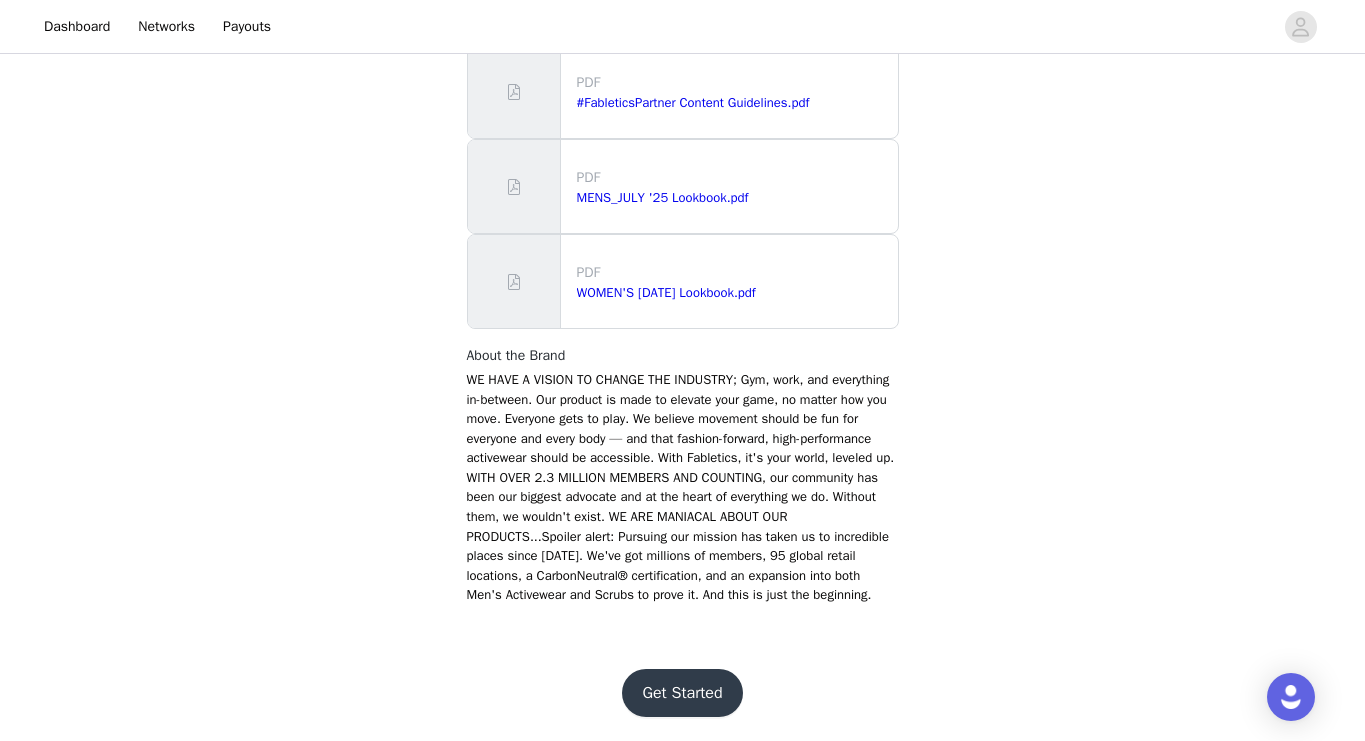 click on "Get Started" at bounding box center [682, 693] 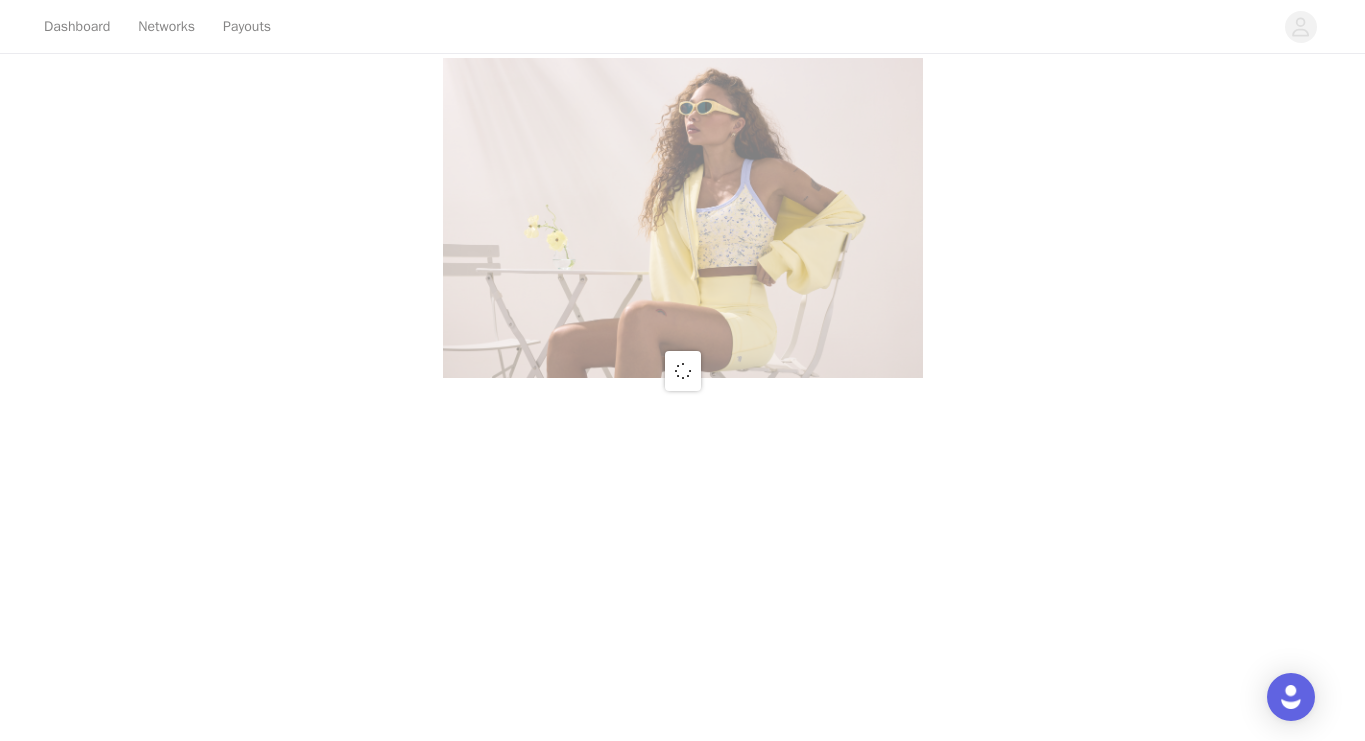 scroll, scrollTop: 0, scrollLeft: 0, axis: both 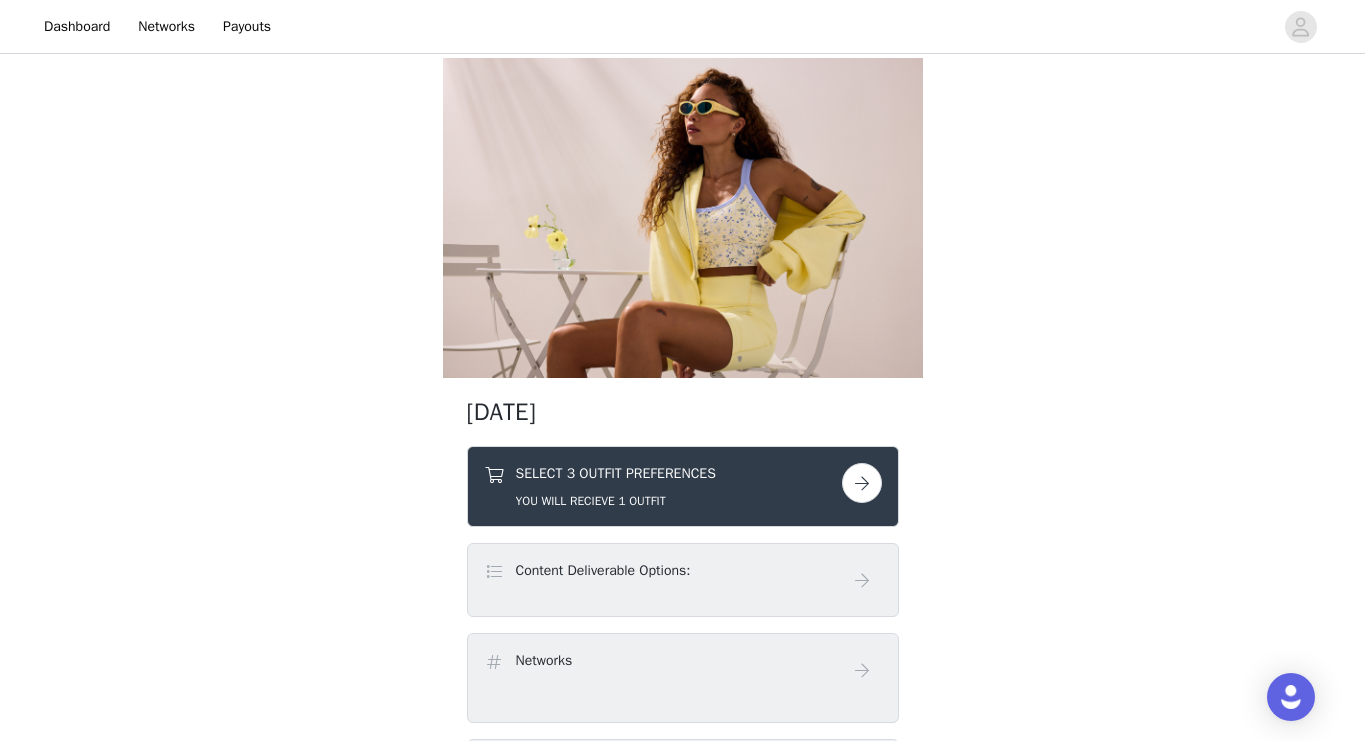 click at bounding box center (862, 483) 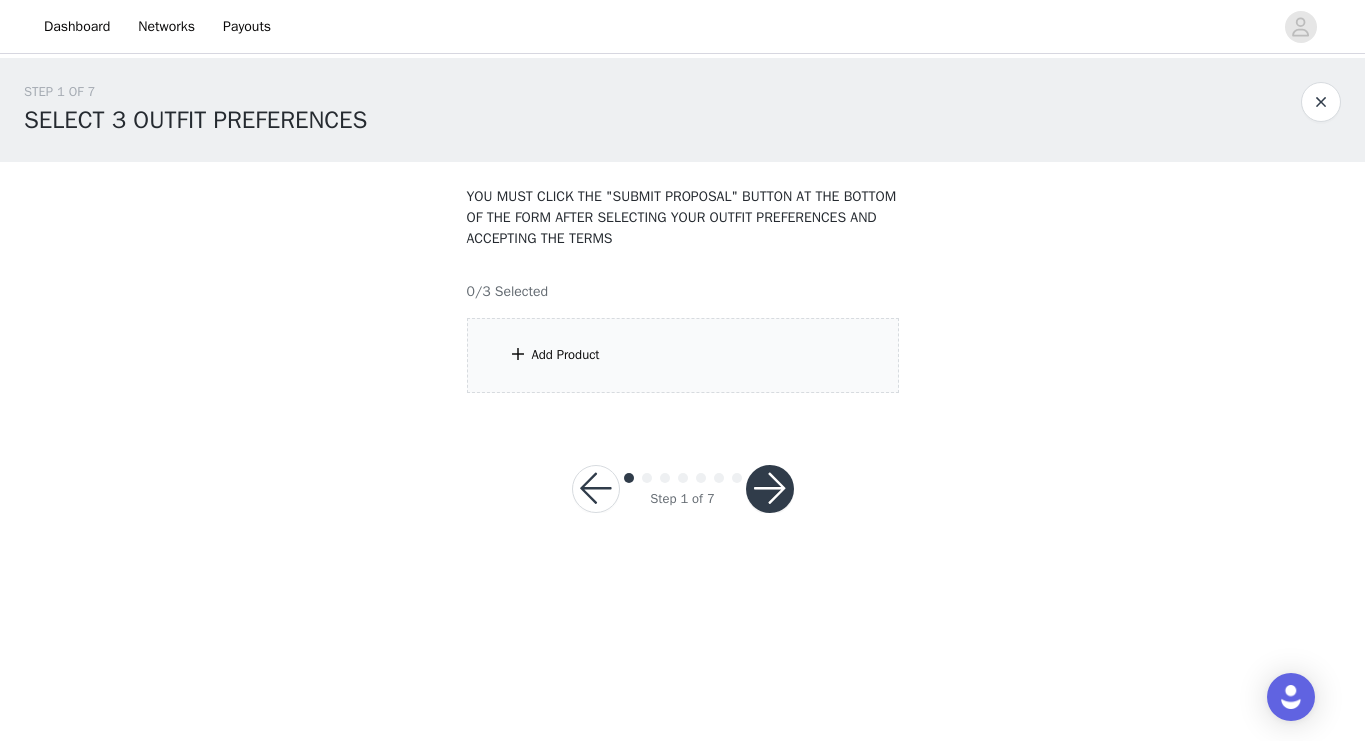 click on "Add Product" at bounding box center (683, 355) 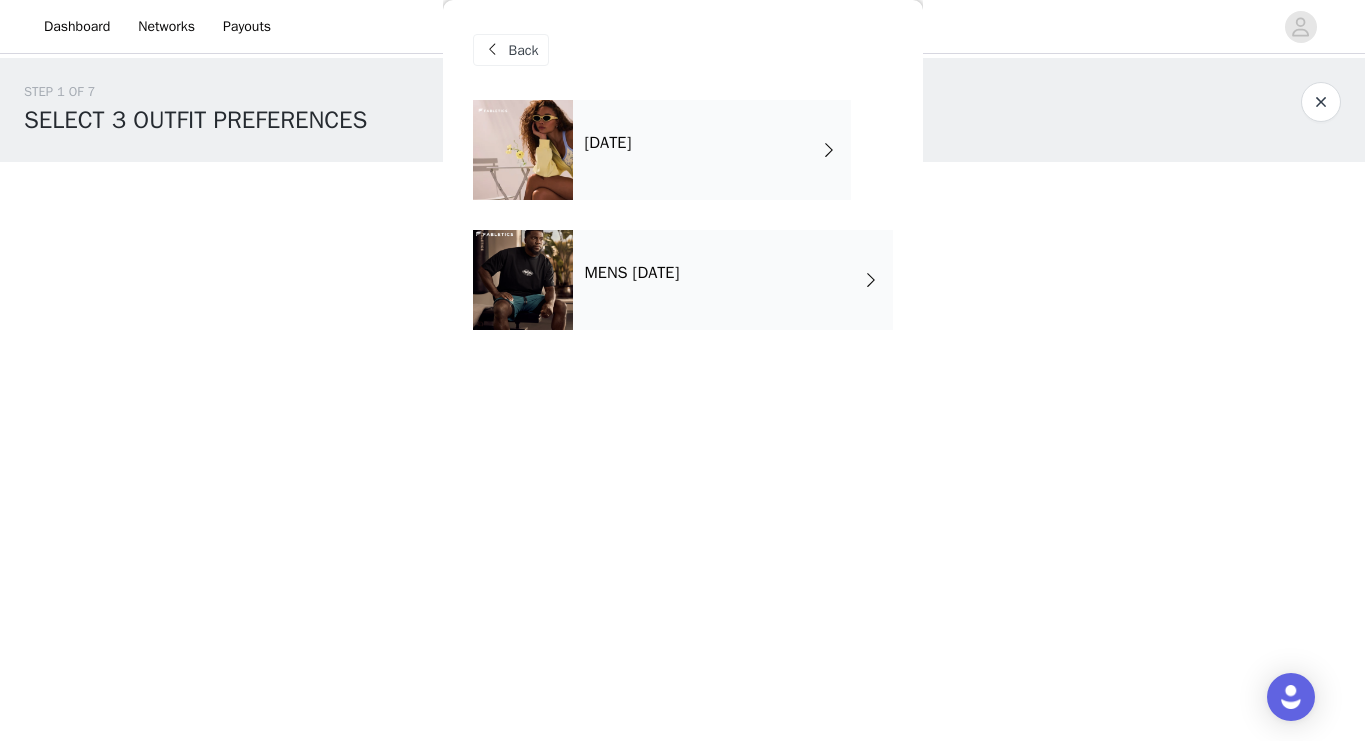 click on "[DATE]" at bounding box center [712, 150] 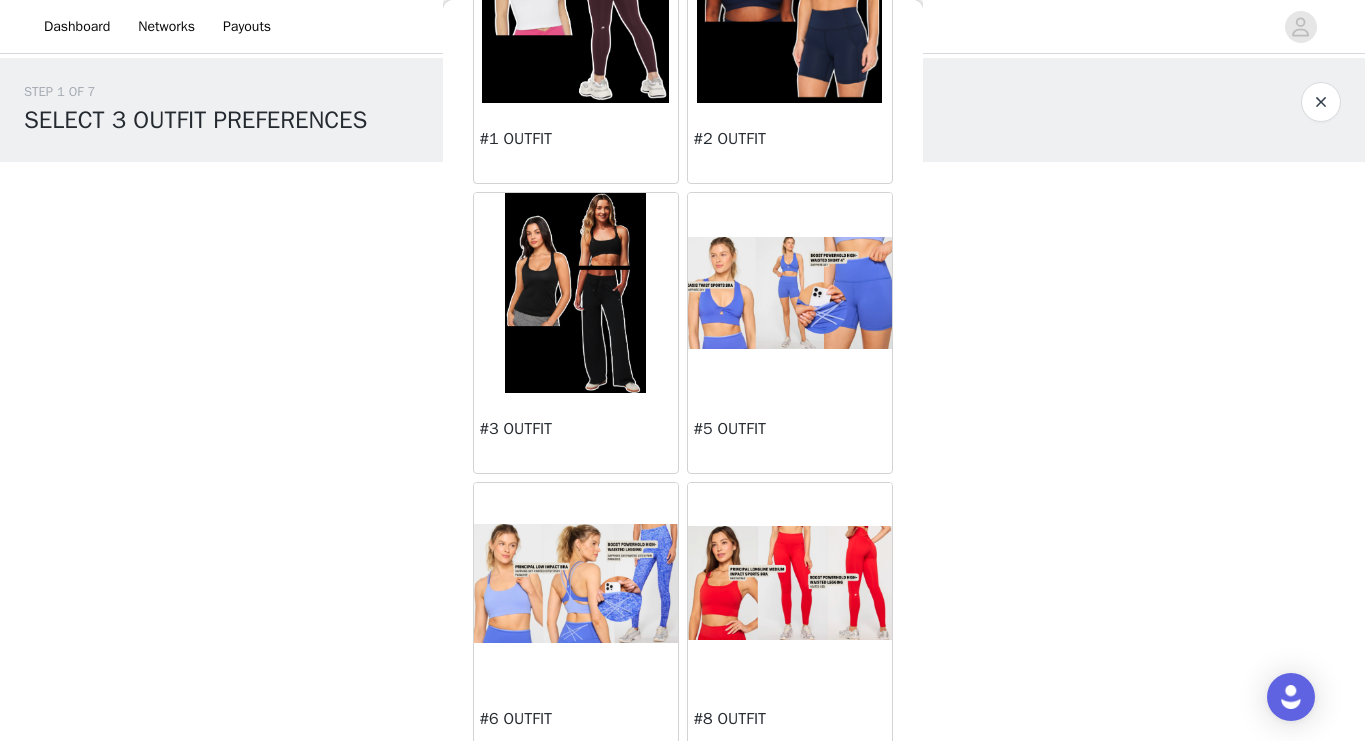 scroll, scrollTop: 213, scrollLeft: 0, axis: vertical 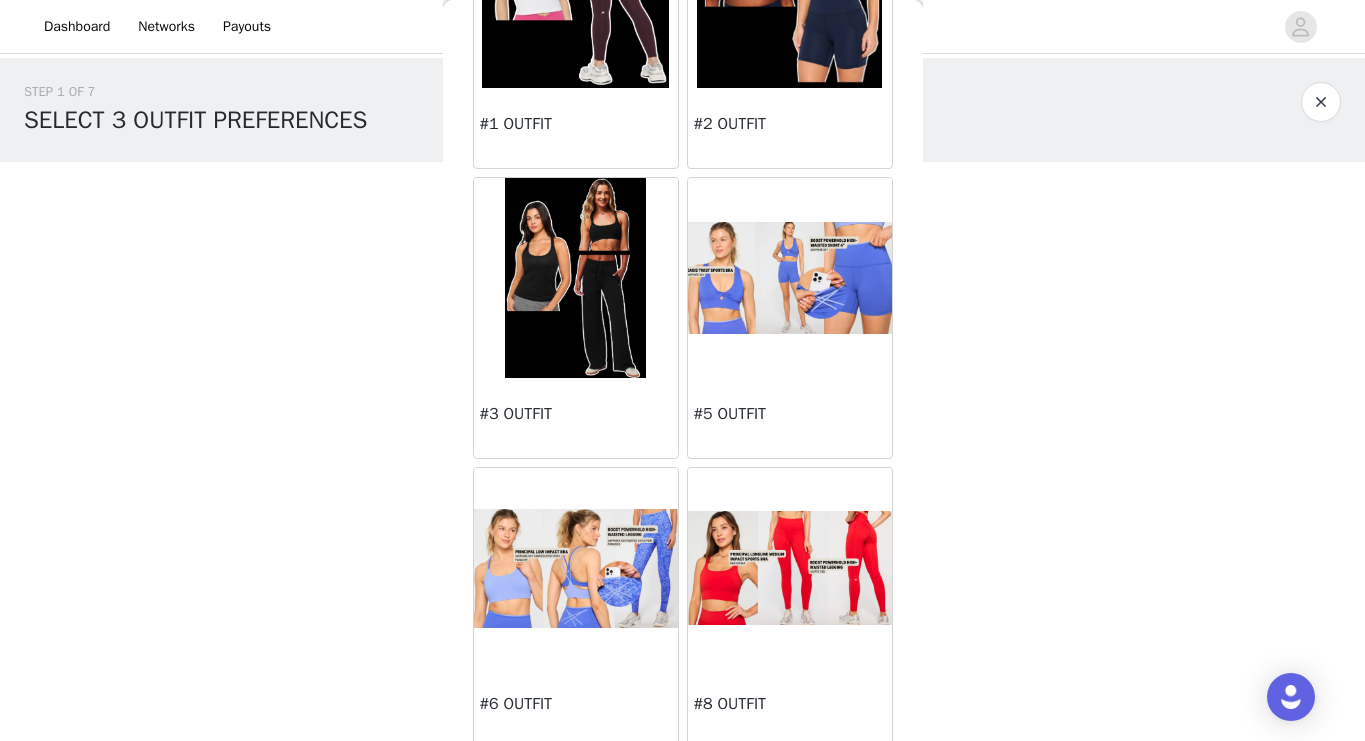 click at bounding box center [790, 278] 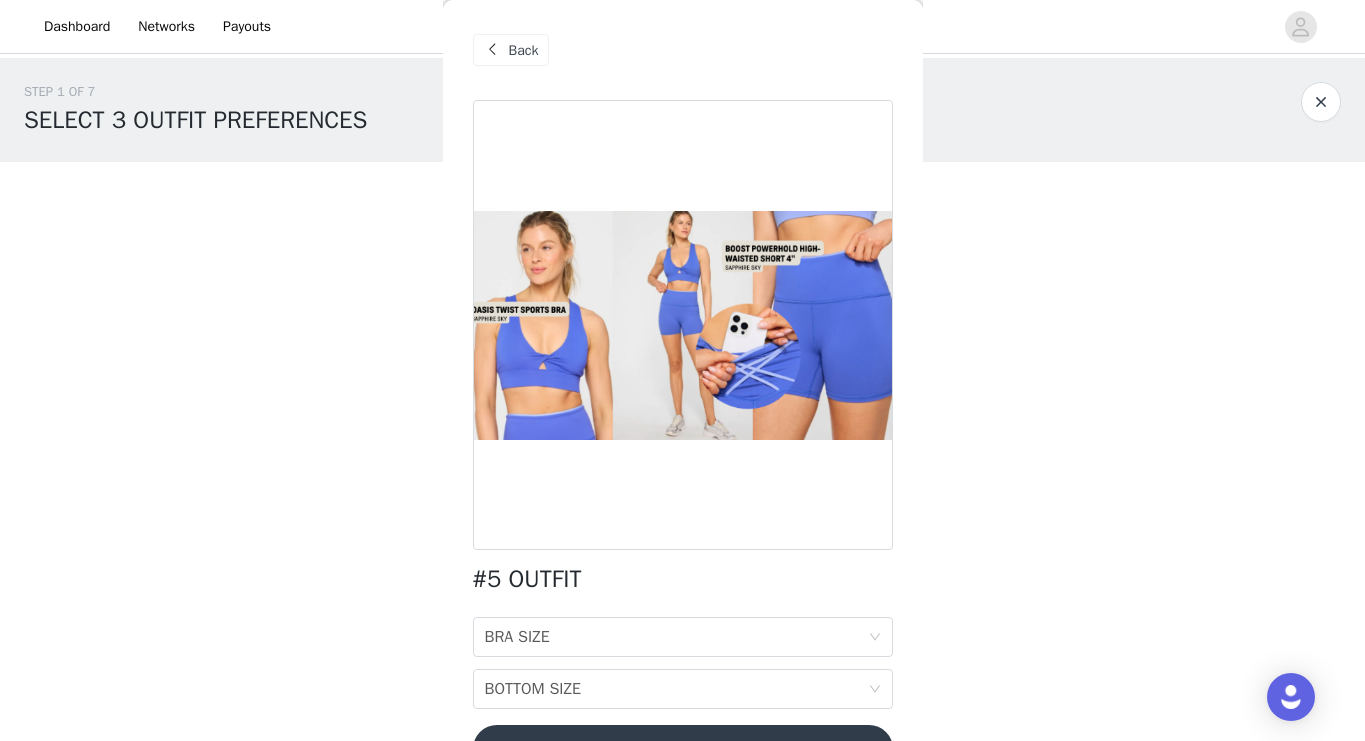 scroll, scrollTop: 56, scrollLeft: 0, axis: vertical 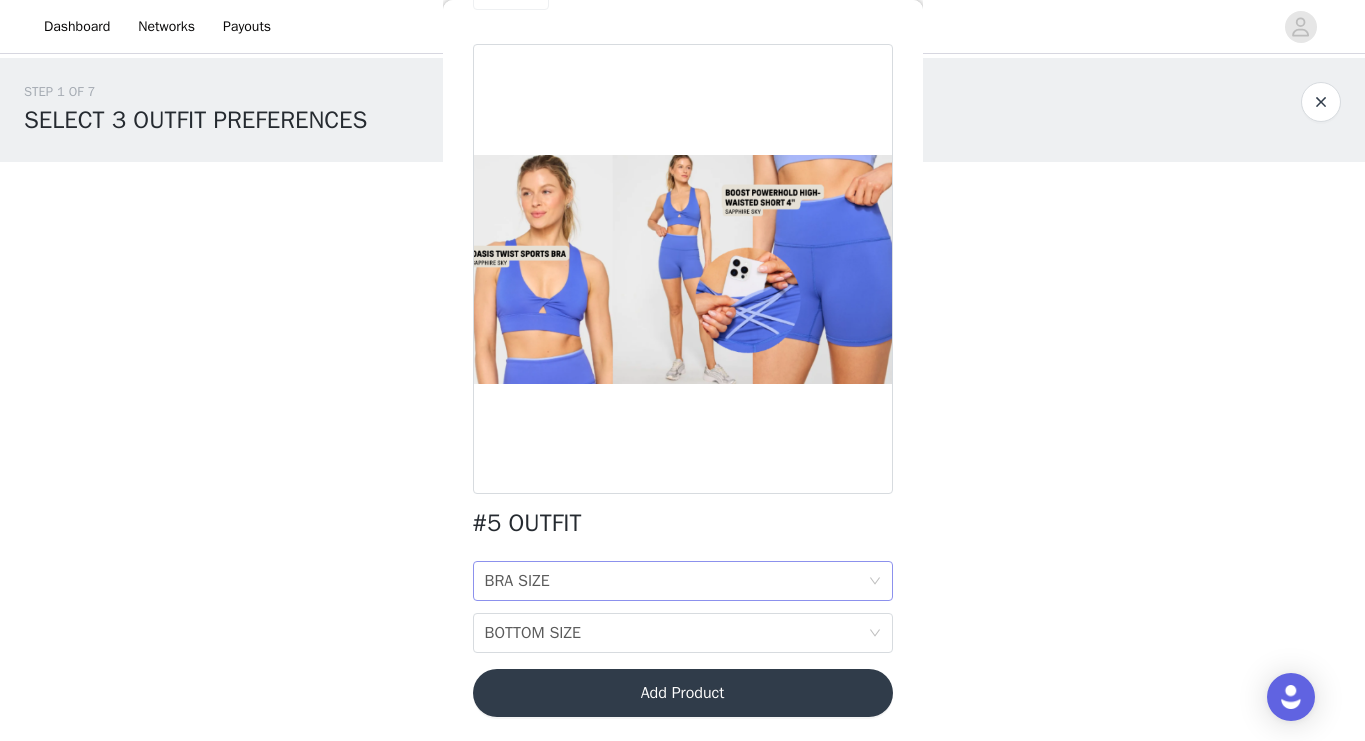 click on "BRA SIZE BRA SIZE" at bounding box center [676, 581] 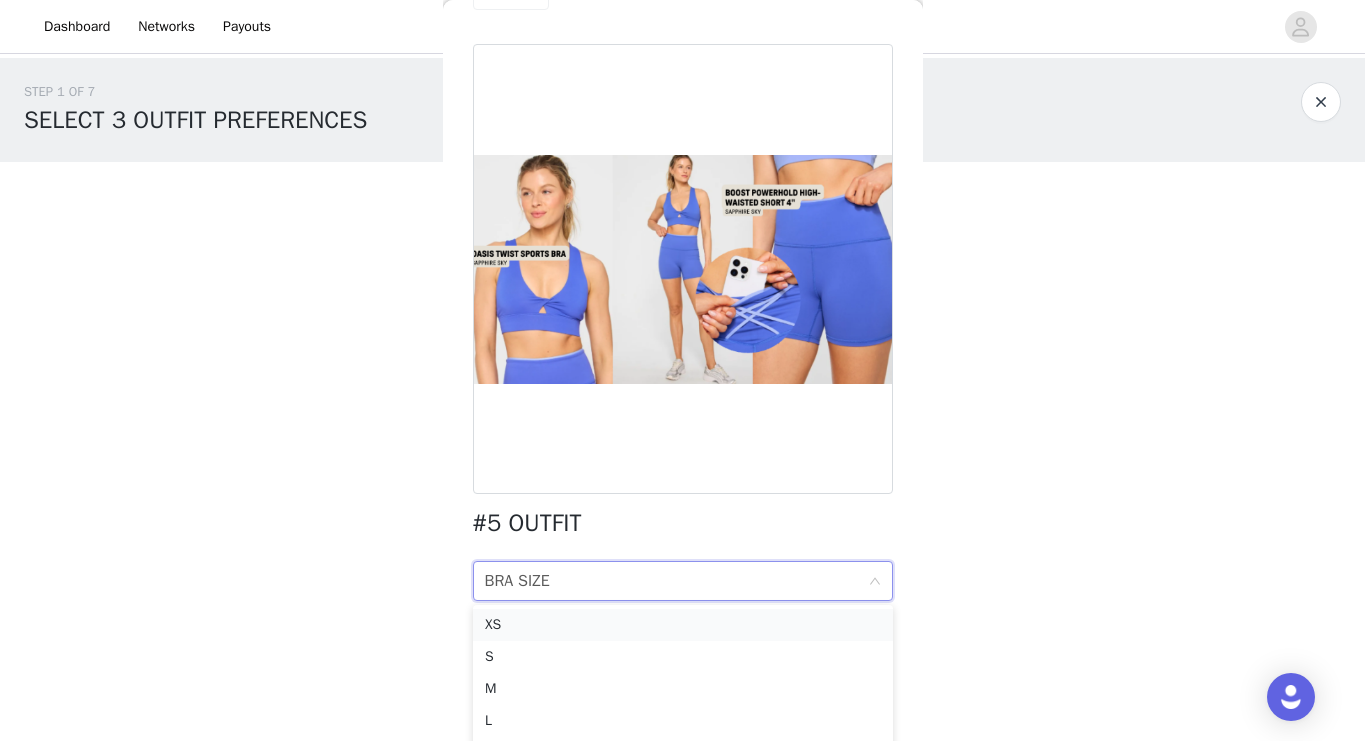click on "XS" at bounding box center [683, 625] 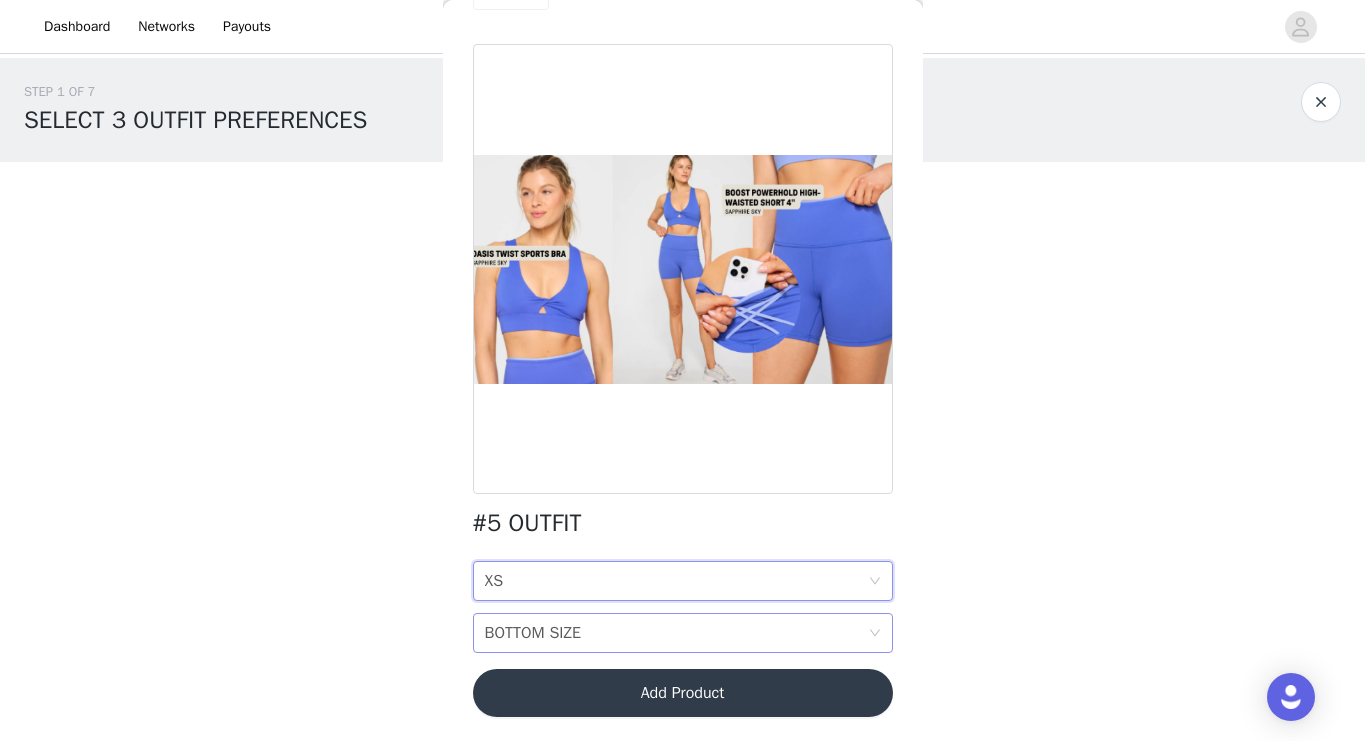 click on "BOTTOM SIZE" at bounding box center (533, 633) 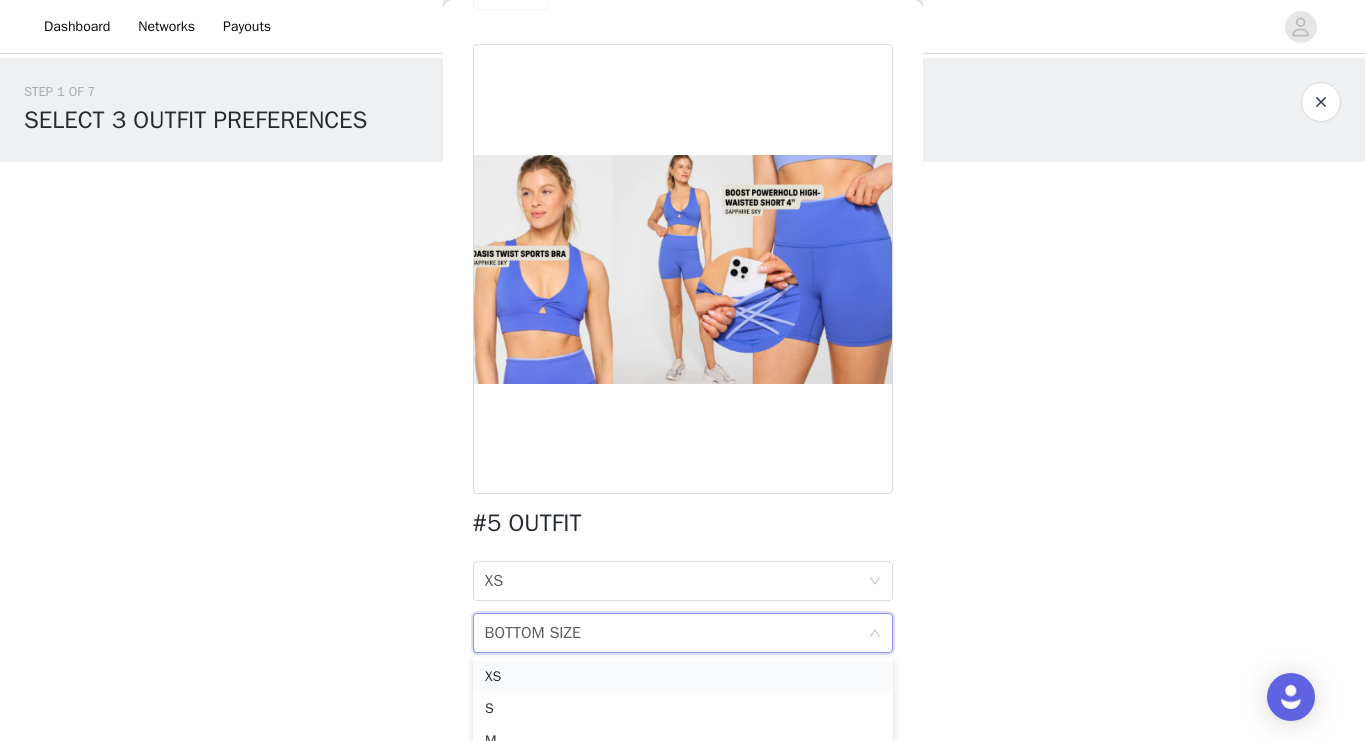 click on "XS" at bounding box center [683, 677] 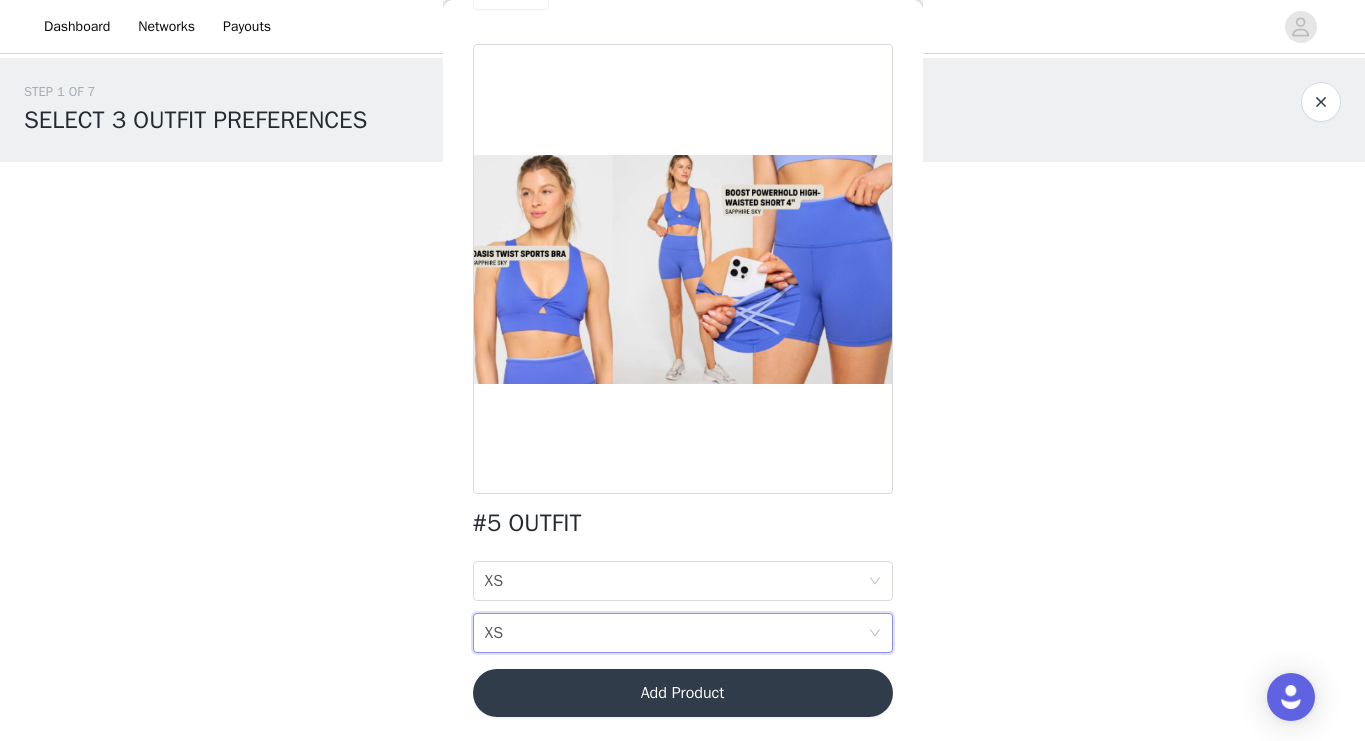 click on "Add Product" at bounding box center (683, 693) 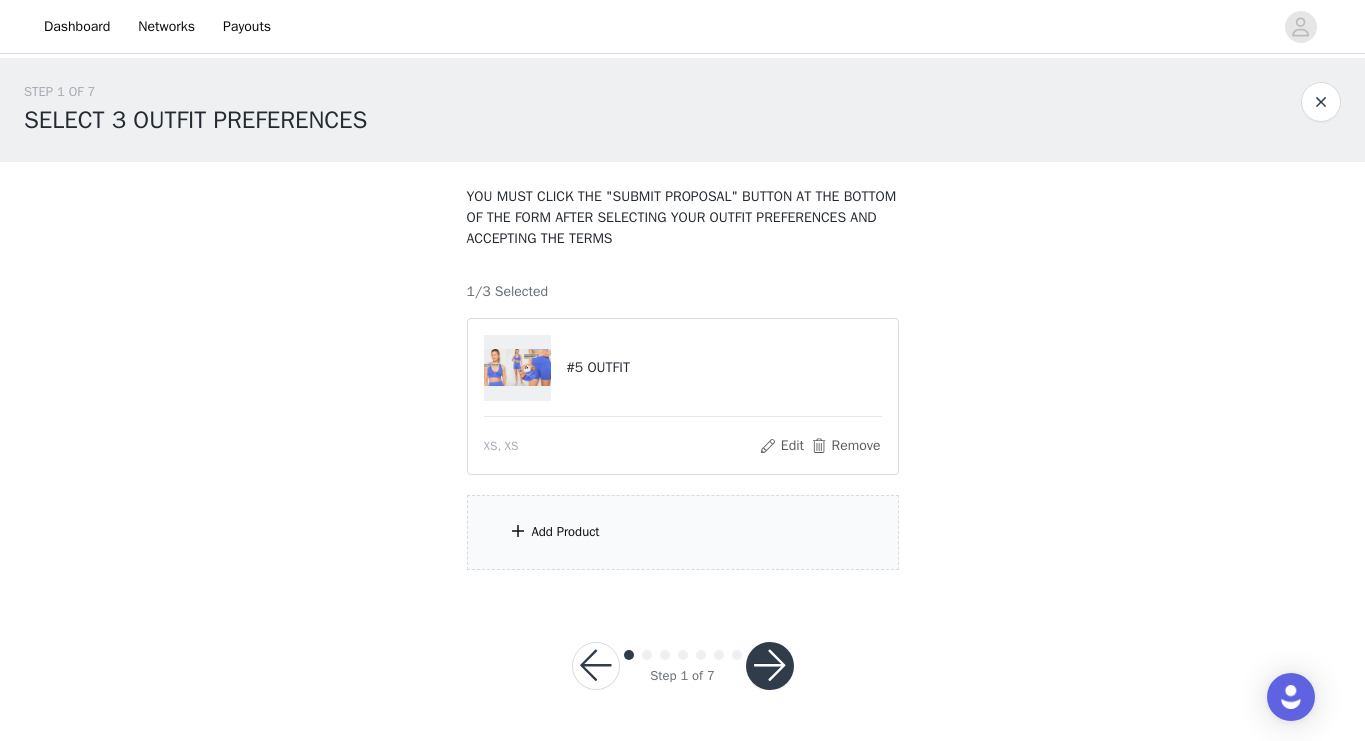 click on "Add Product" at bounding box center [683, 532] 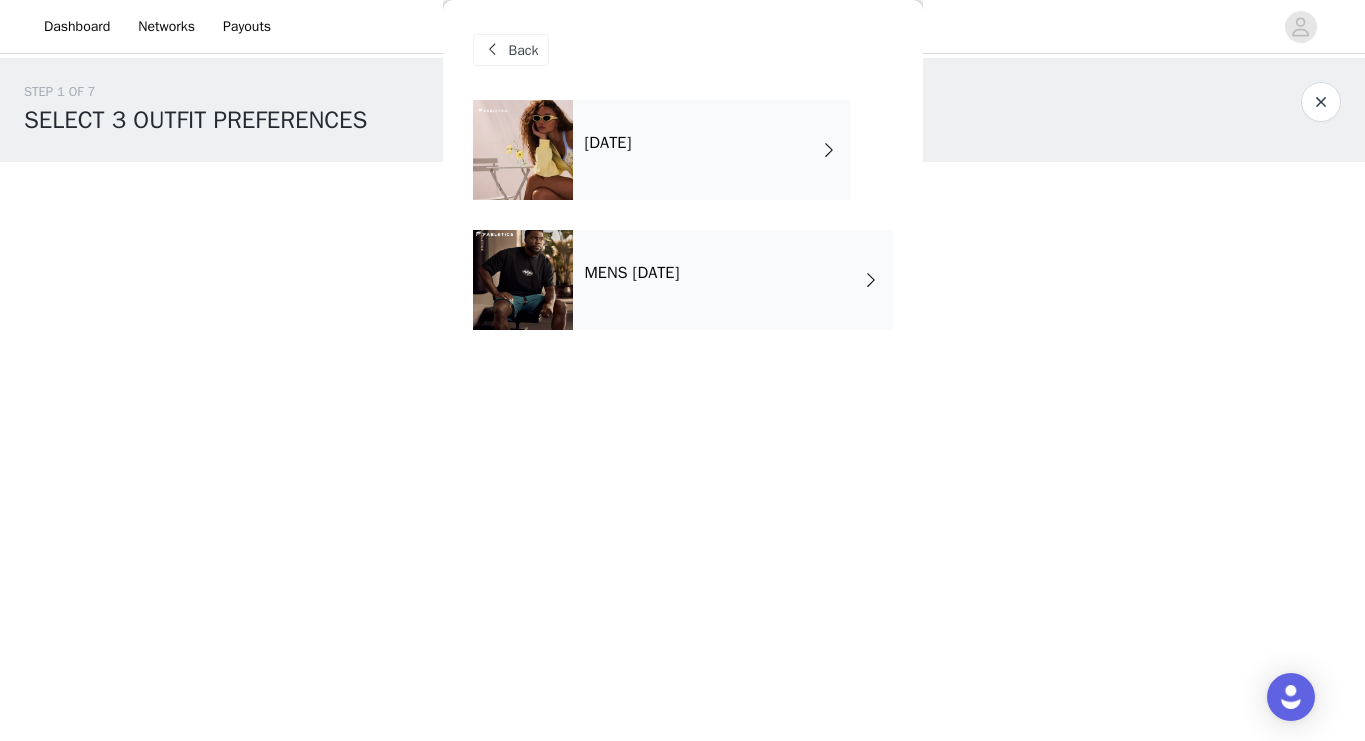 click on "[DATE]" at bounding box center (712, 150) 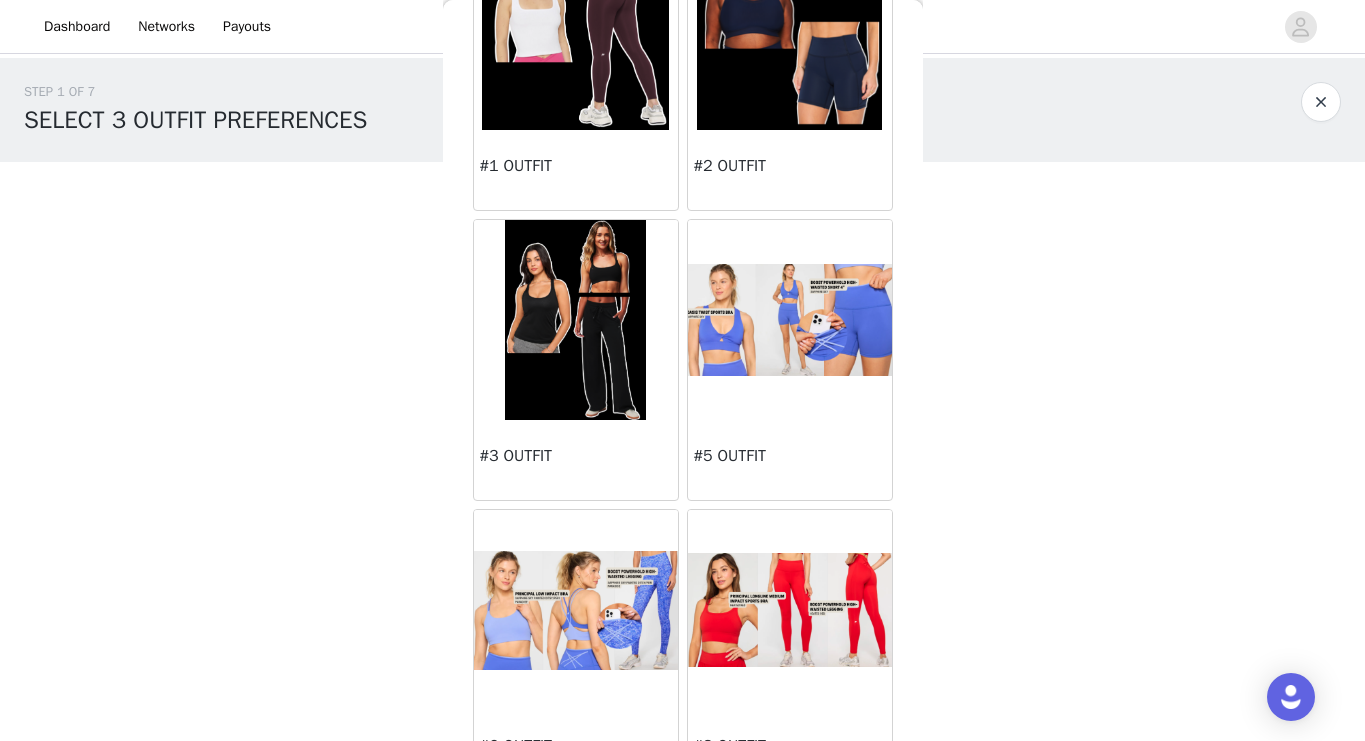 scroll, scrollTop: 0, scrollLeft: 0, axis: both 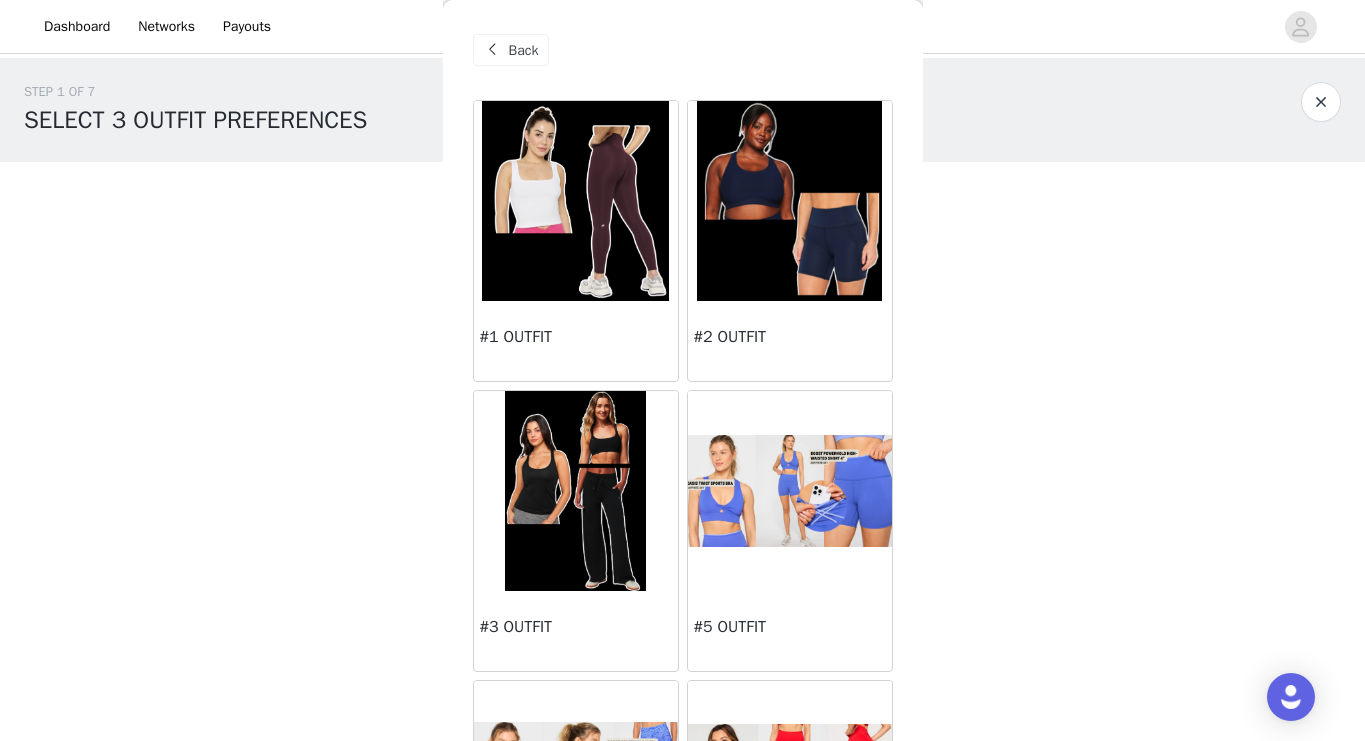 click on "Back" at bounding box center (524, 50) 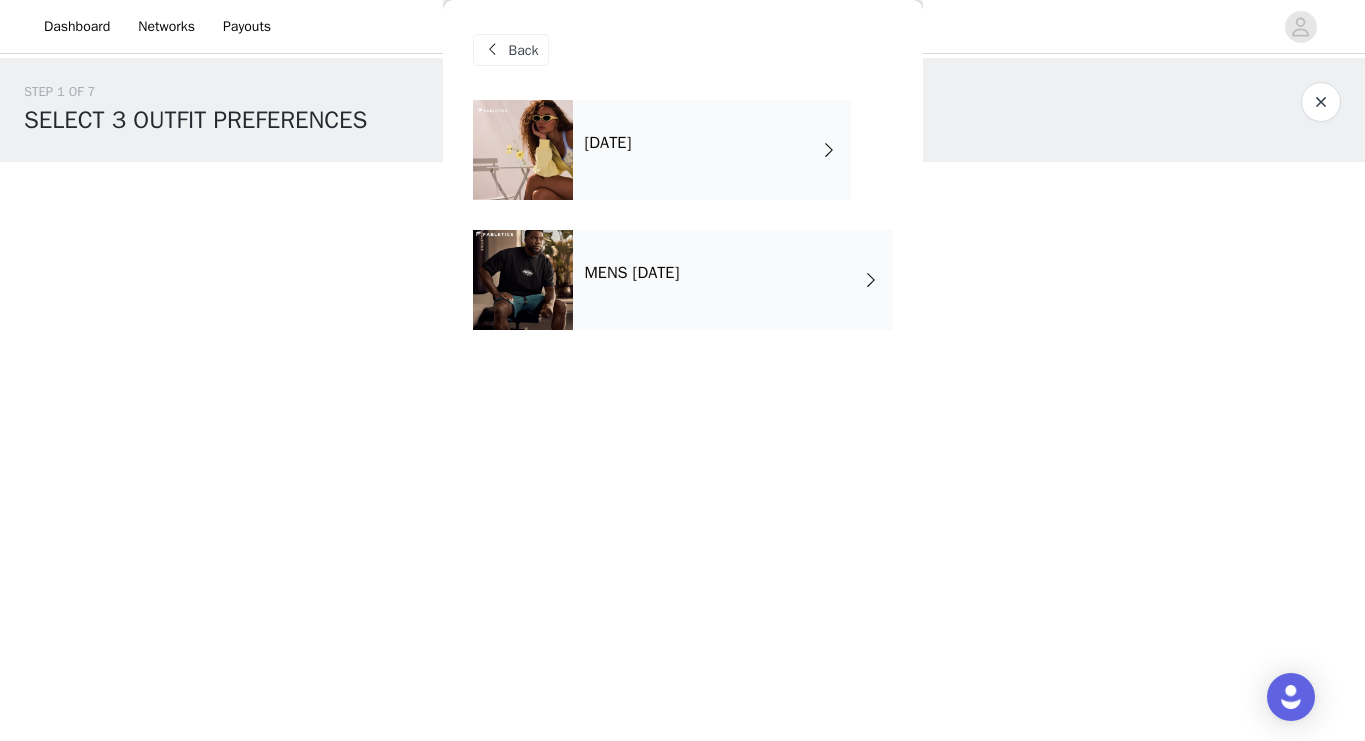 click on "MENS JULY 2025" at bounding box center [733, 280] 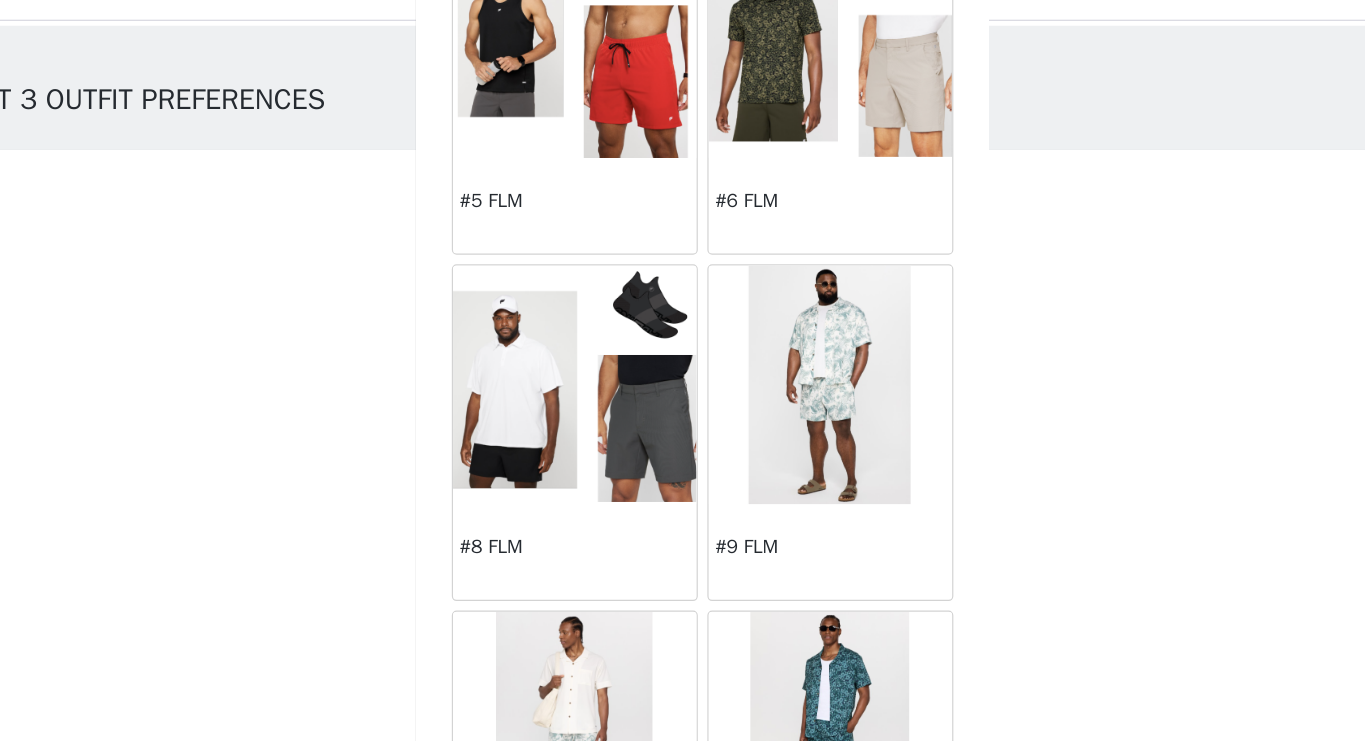 scroll, scrollTop: 0, scrollLeft: 0, axis: both 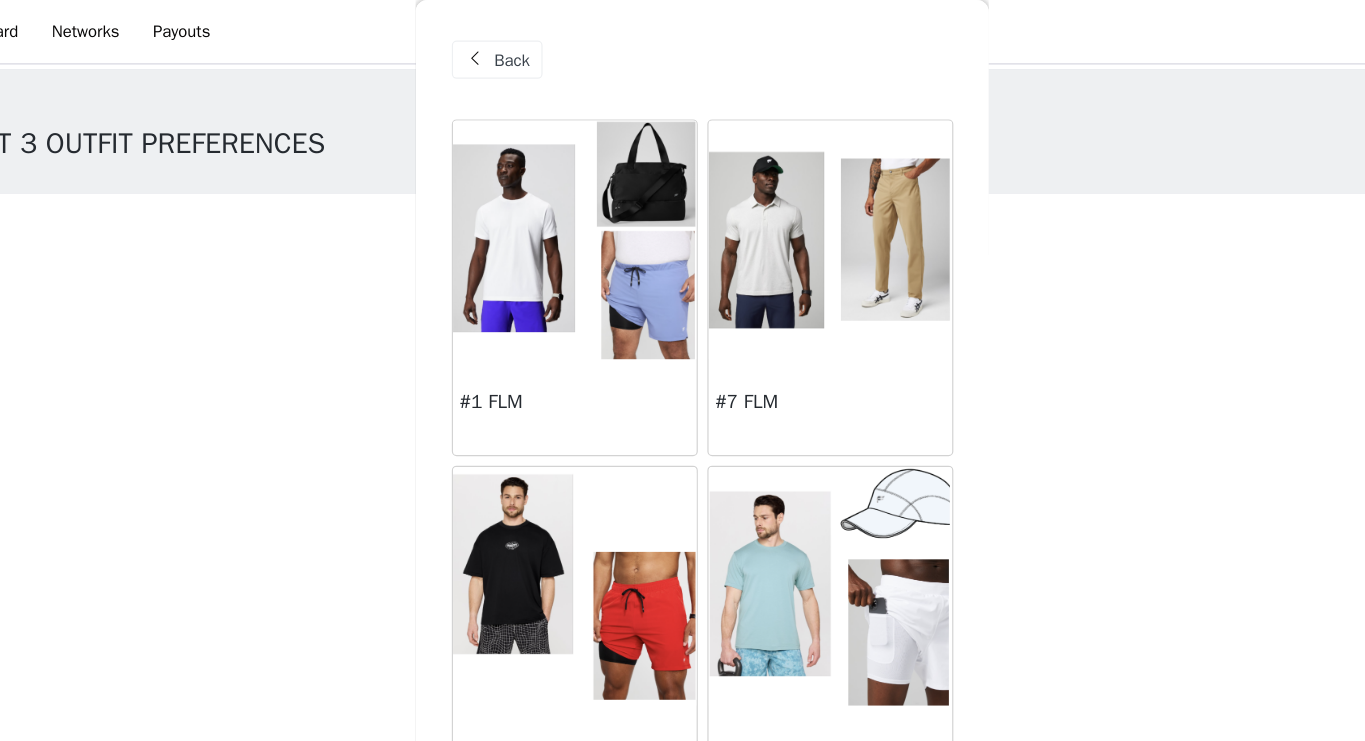 click at bounding box center [790, 201] 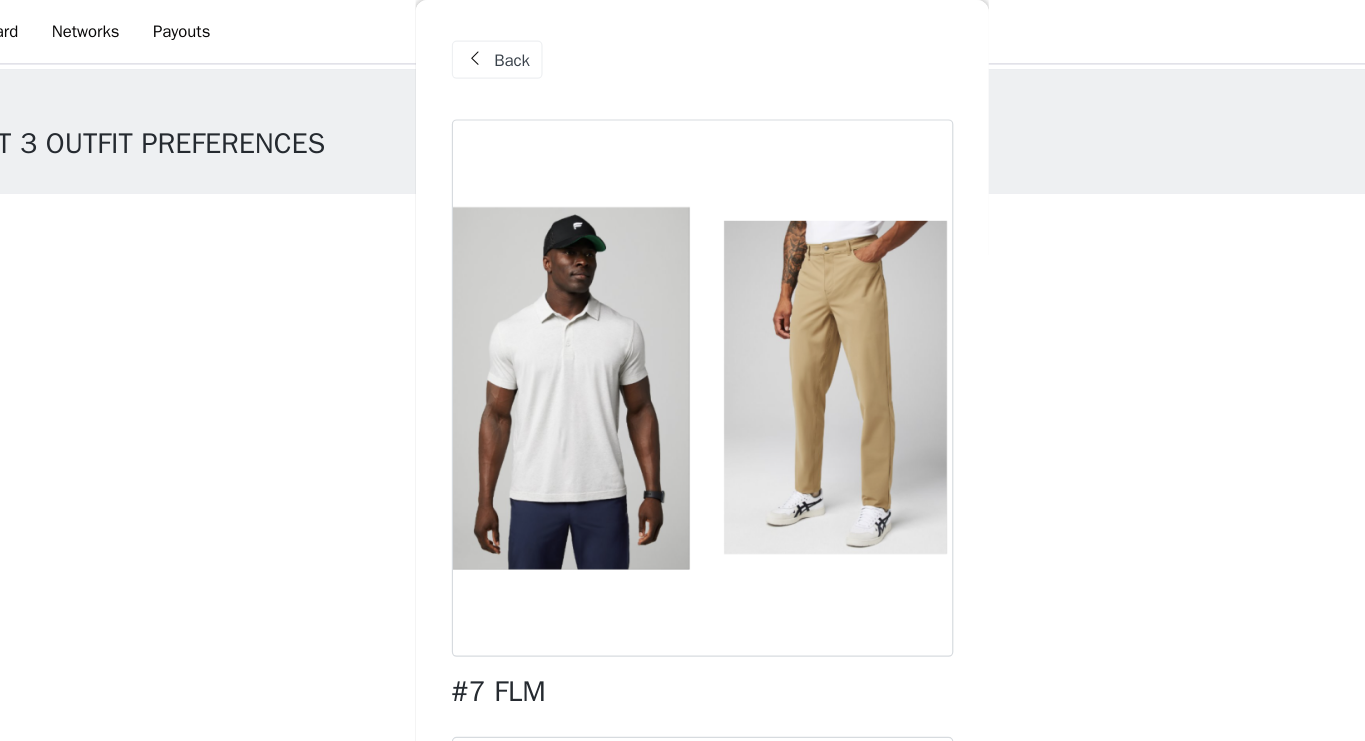 scroll, scrollTop: 108, scrollLeft: 0, axis: vertical 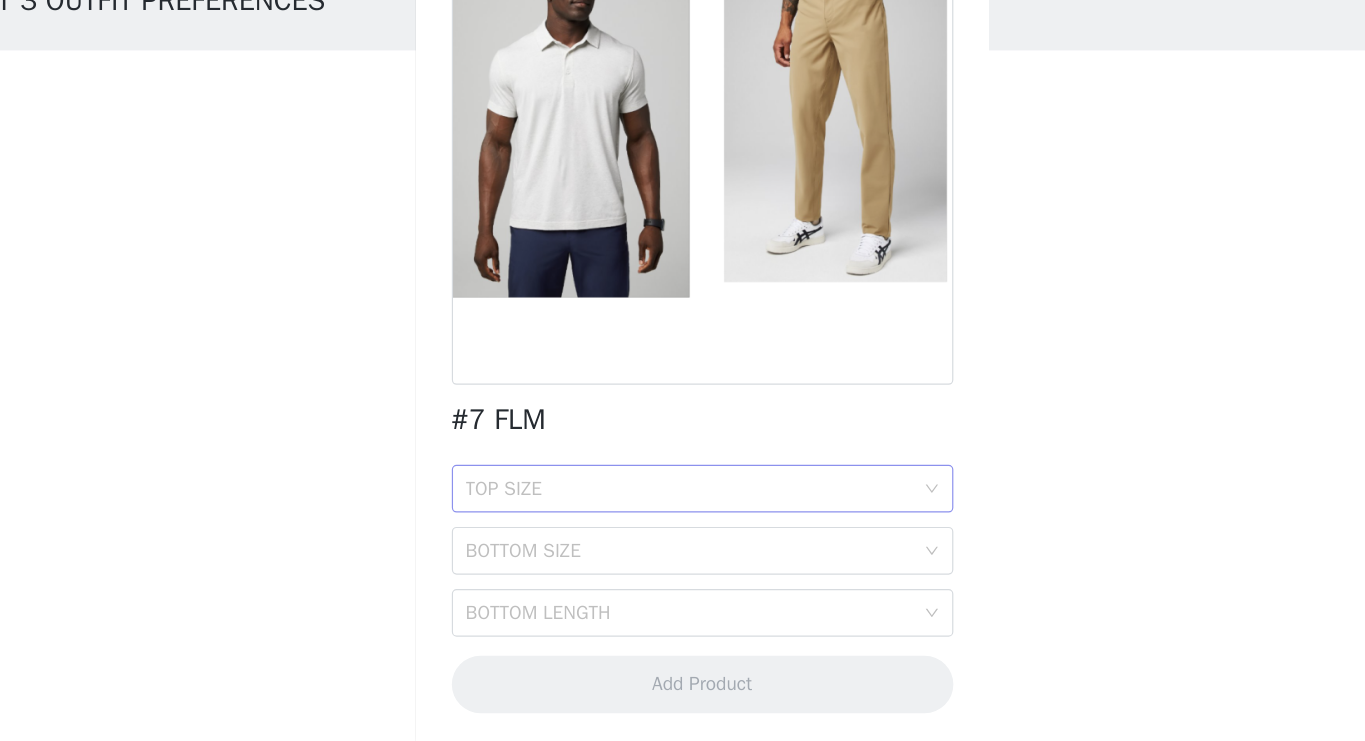 click on "TOP SIZE" at bounding box center [672, 529] 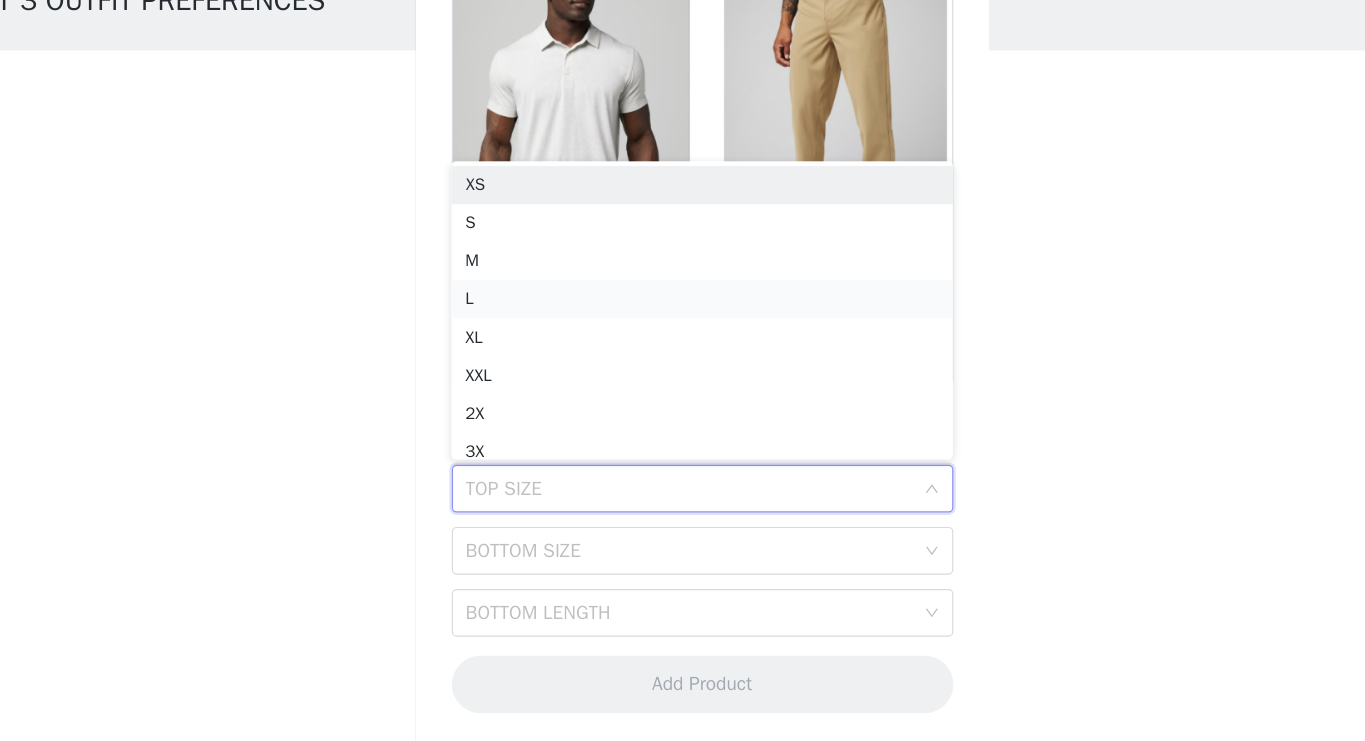 scroll, scrollTop: 10, scrollLeft: 0, axis: vertical 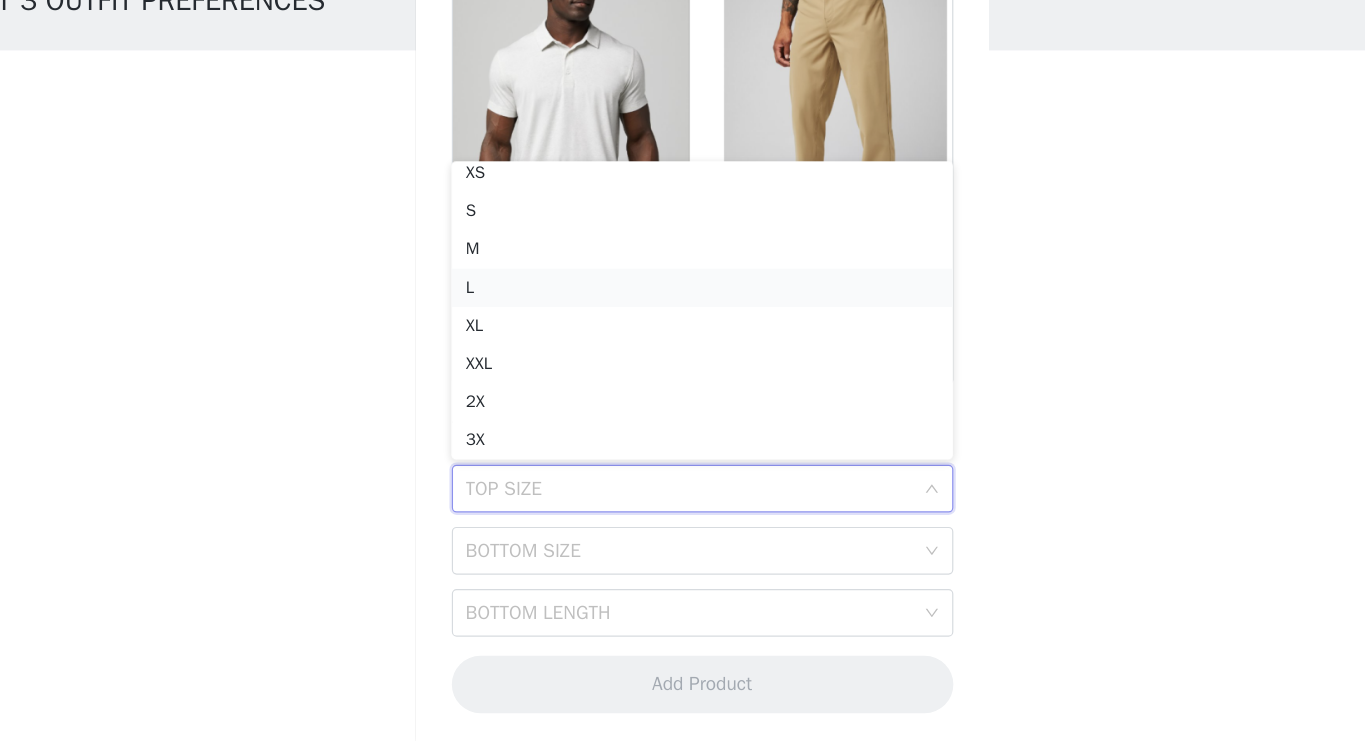 click on "L" at bounding box center (683, 361) 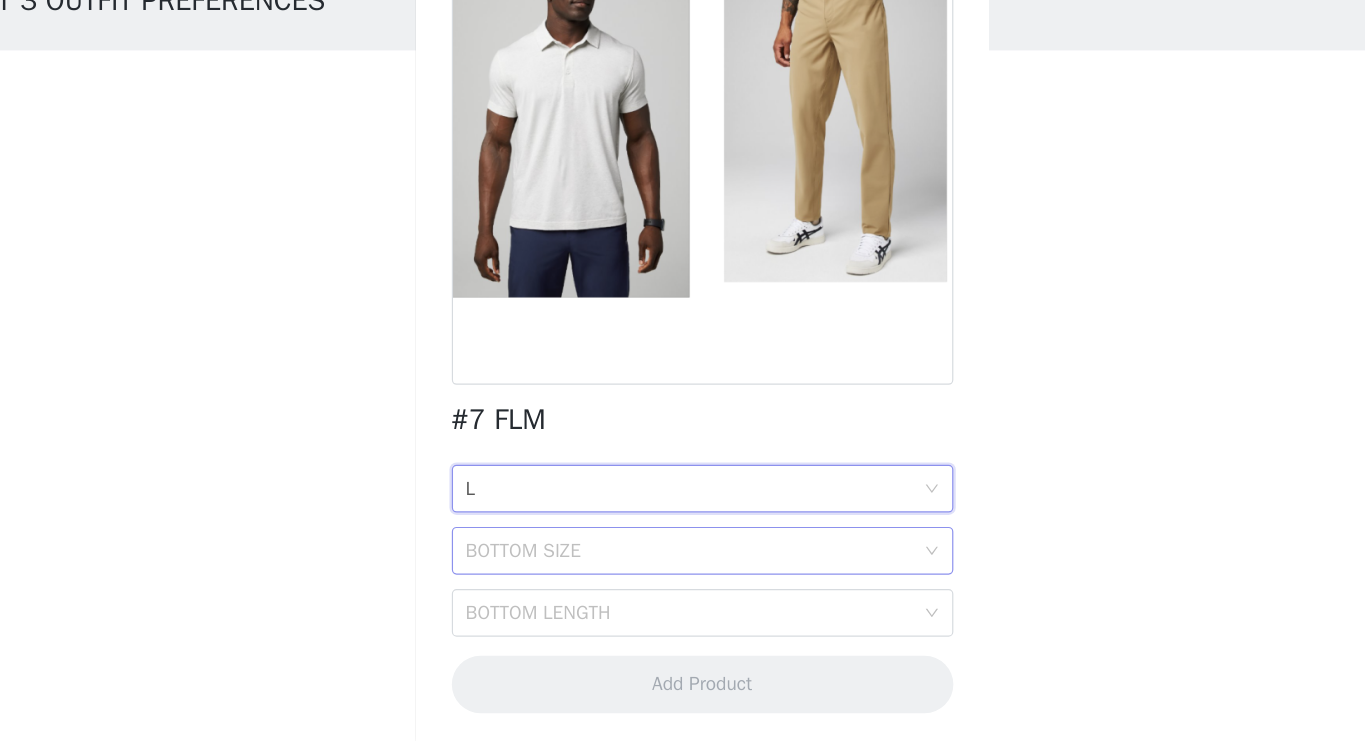 click on "BOTTOM SIZE" at bounding box center (672, 581) 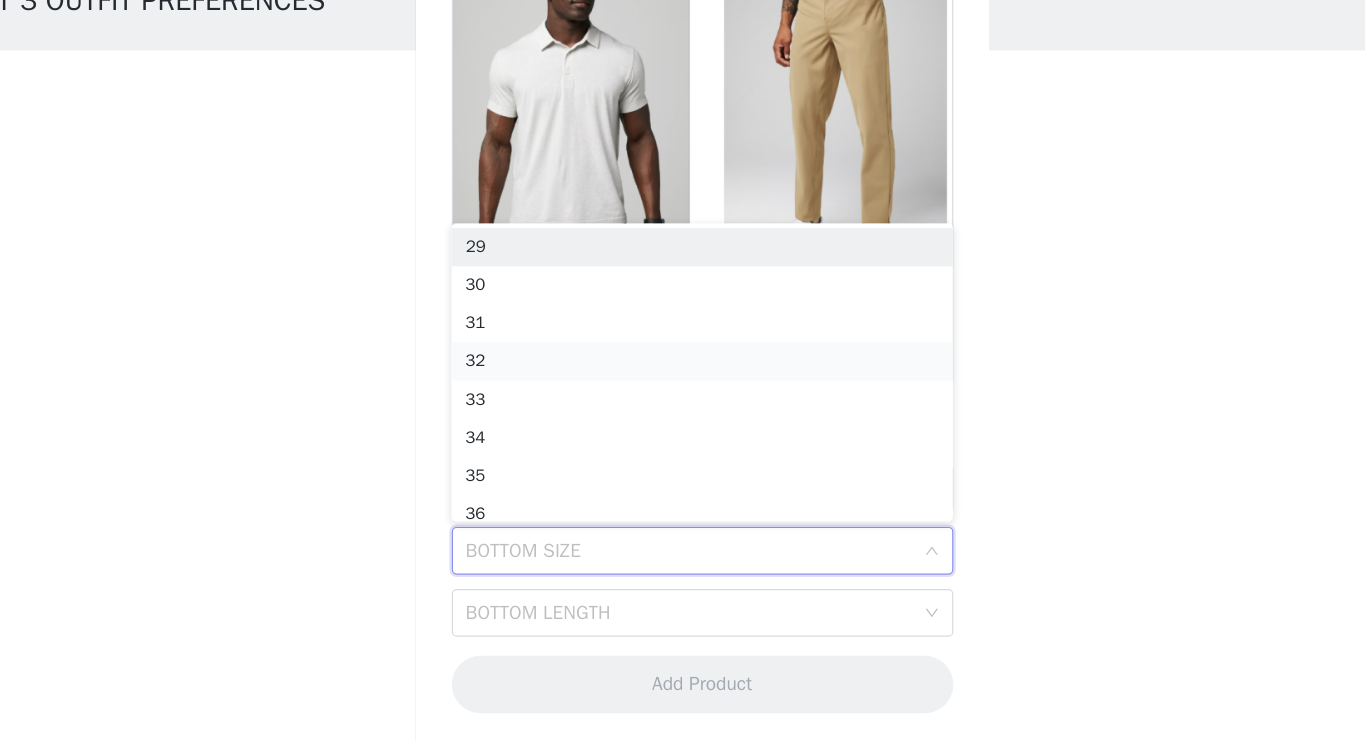 scroll, scrollTop: 10, scrollLeft: 0, axis: vertical 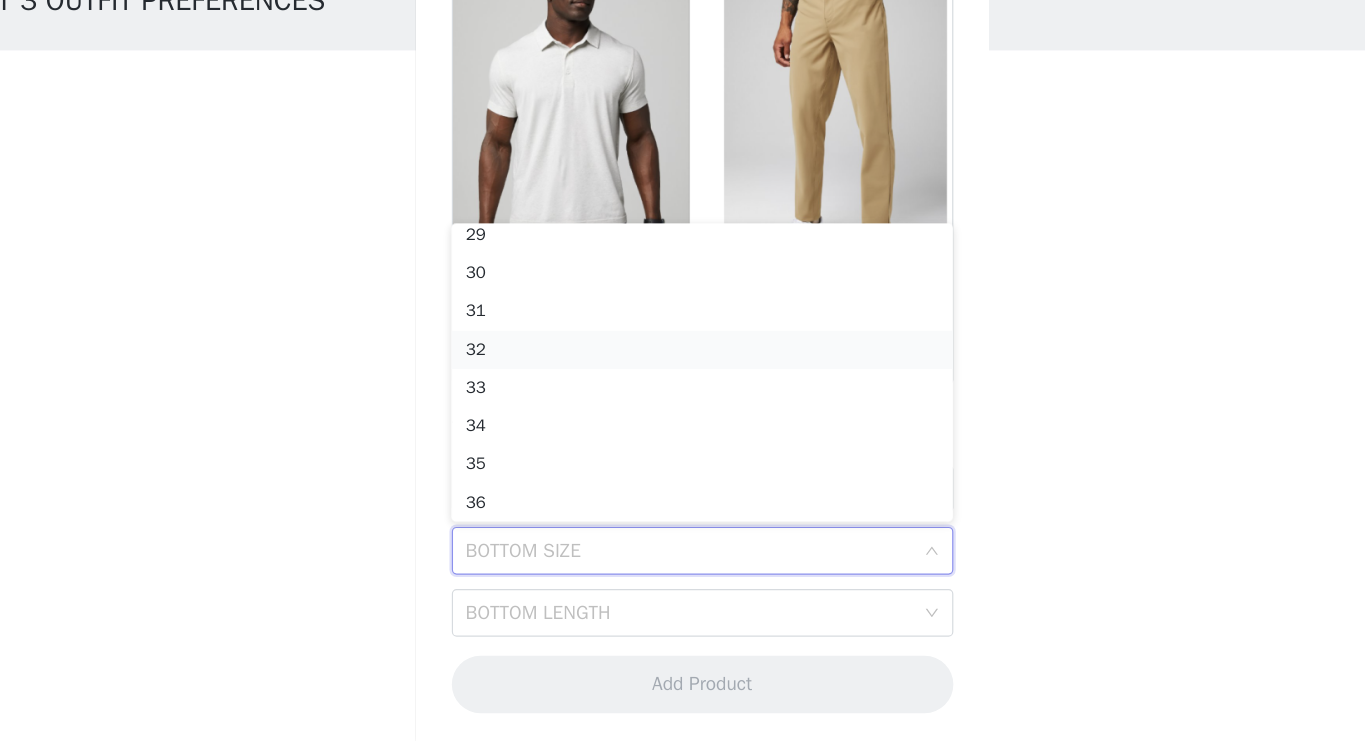 click on "32" at bounding box center [683, 413] 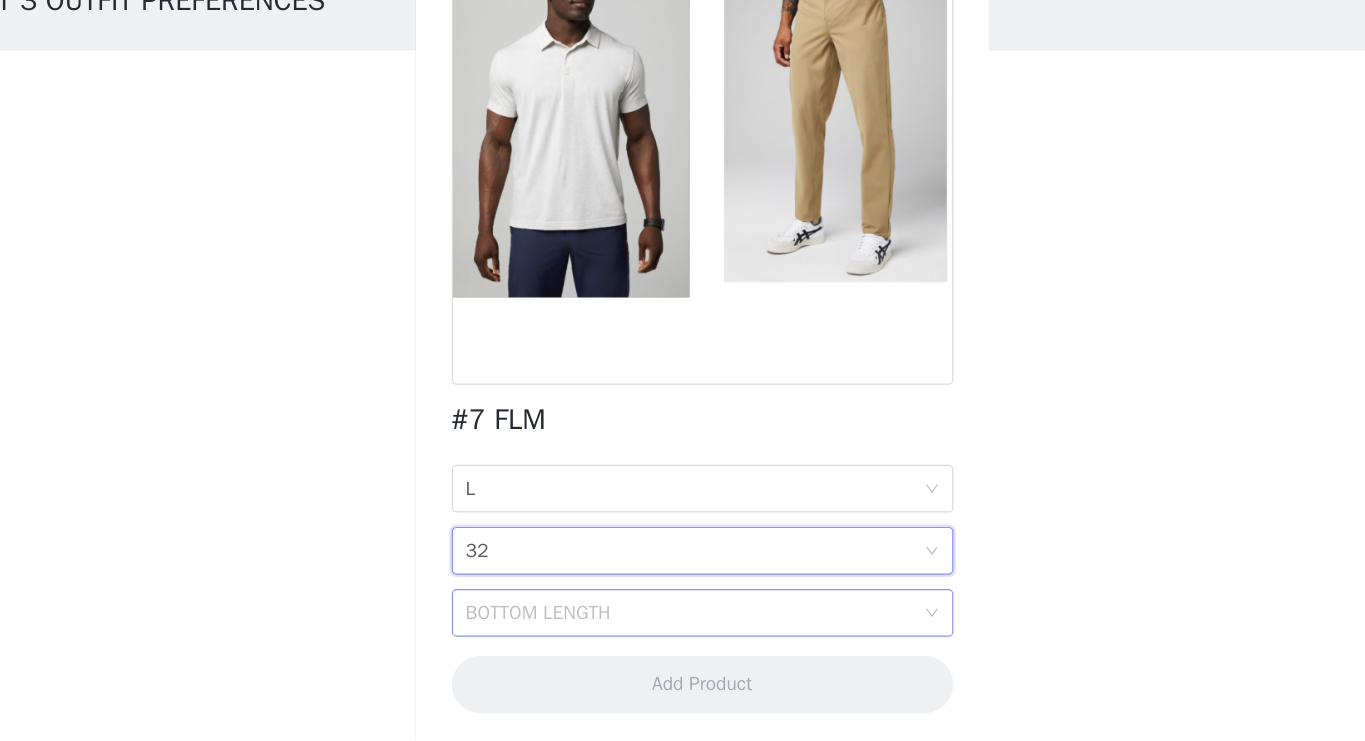 click on "BOTTOM LENGTH" at bounding box center (676, 633) 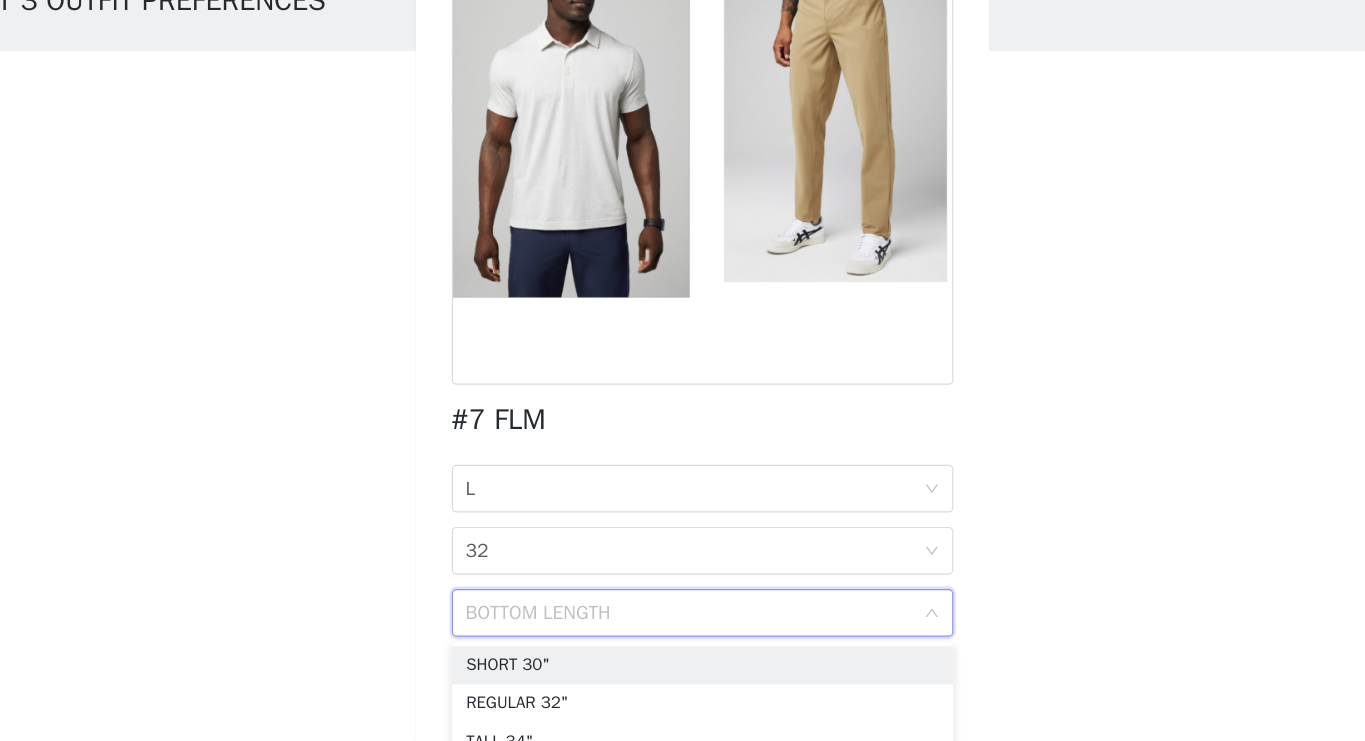 scroll, scrollTop: 20, scrollLeft: 0, axis: vertical 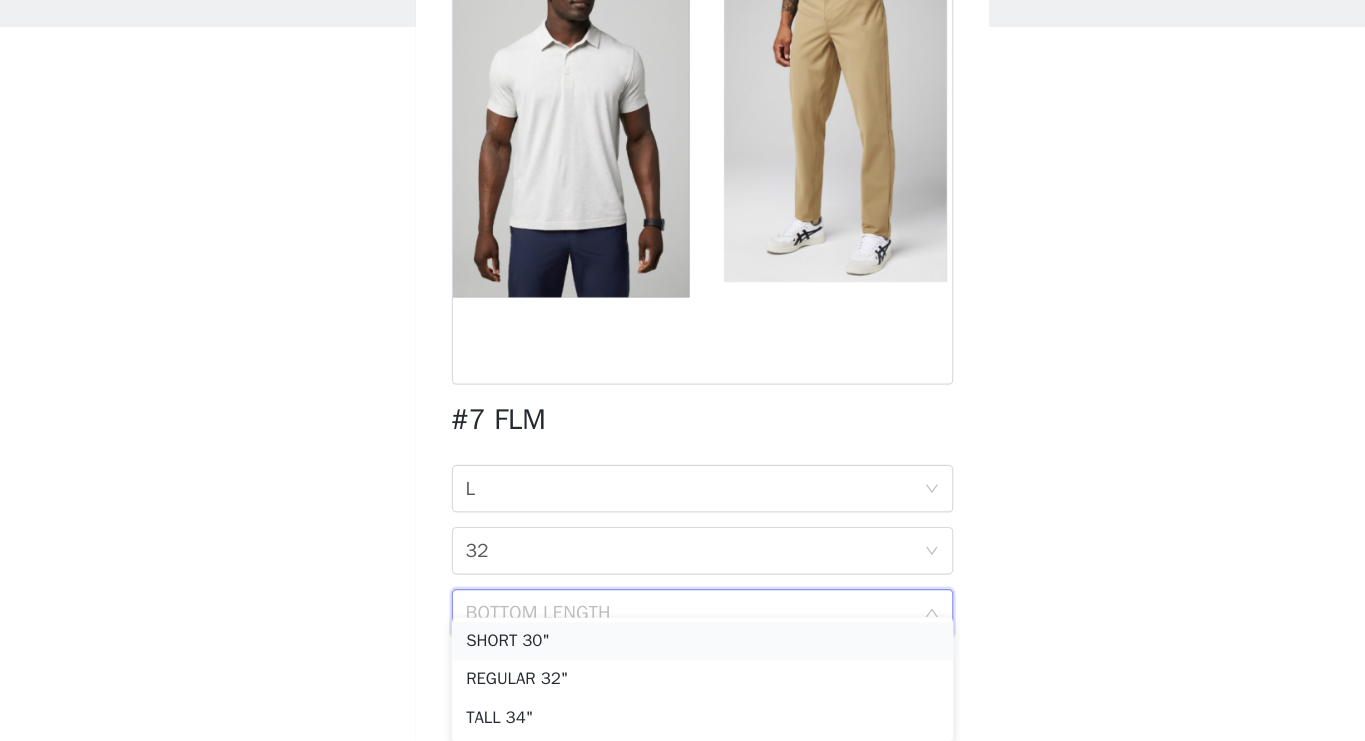 click on "SHORT 30"" at bounding box center [683, 657] 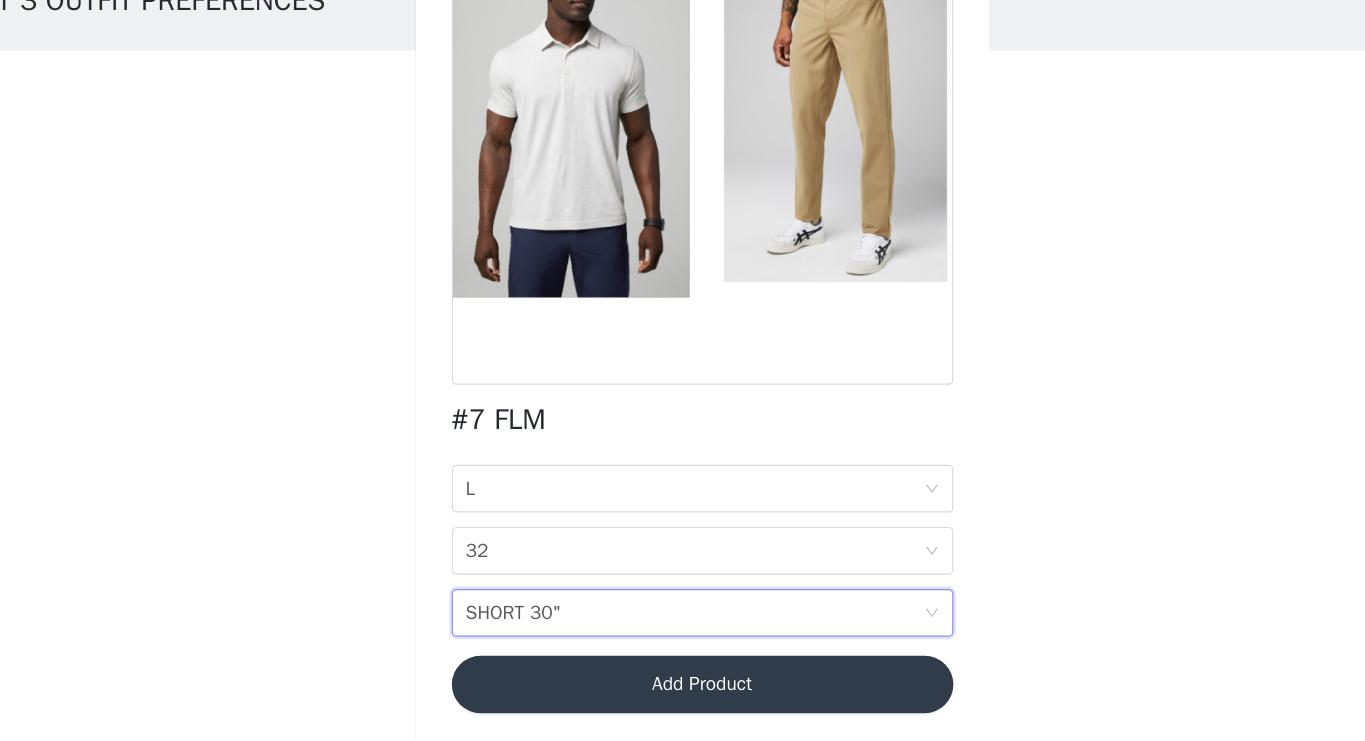 scroll, scrollTop: 0, scrollLeft: 0, axis: both 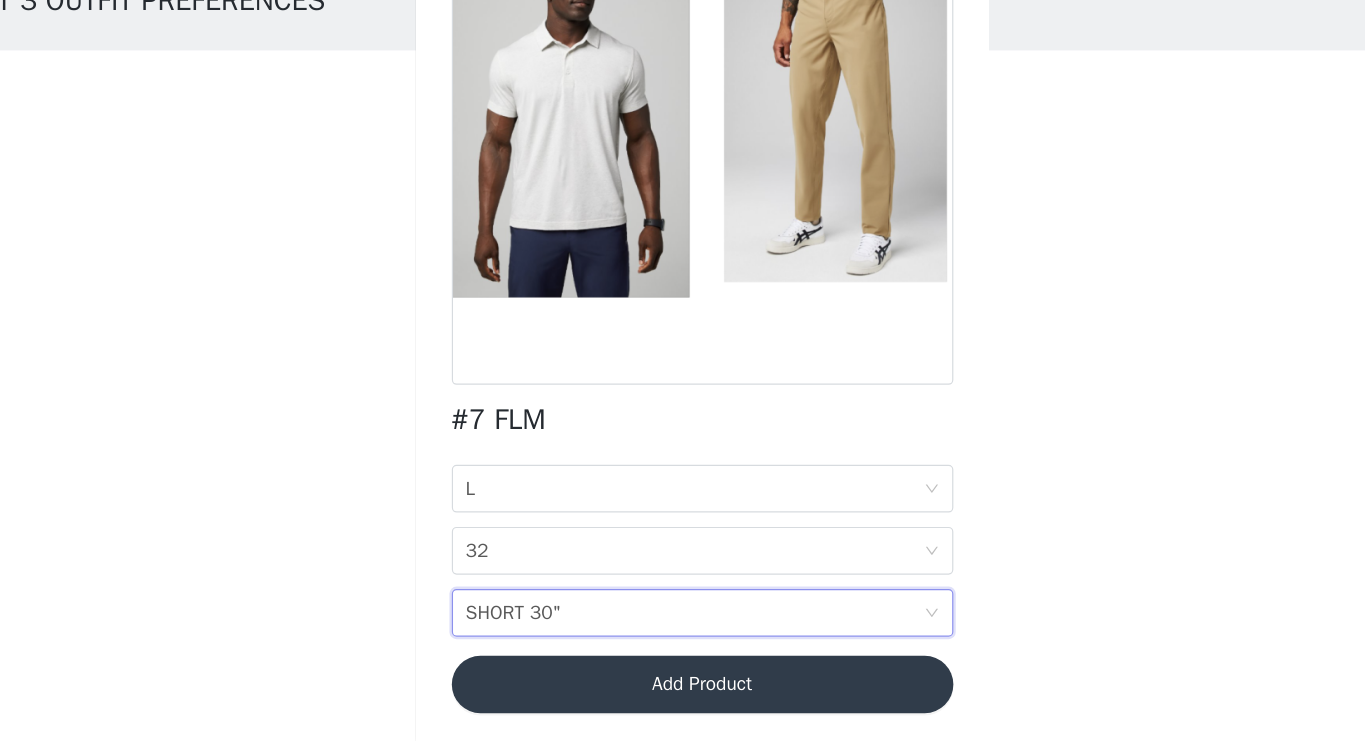 click on "Add Product" at bounding box center [683, 693] 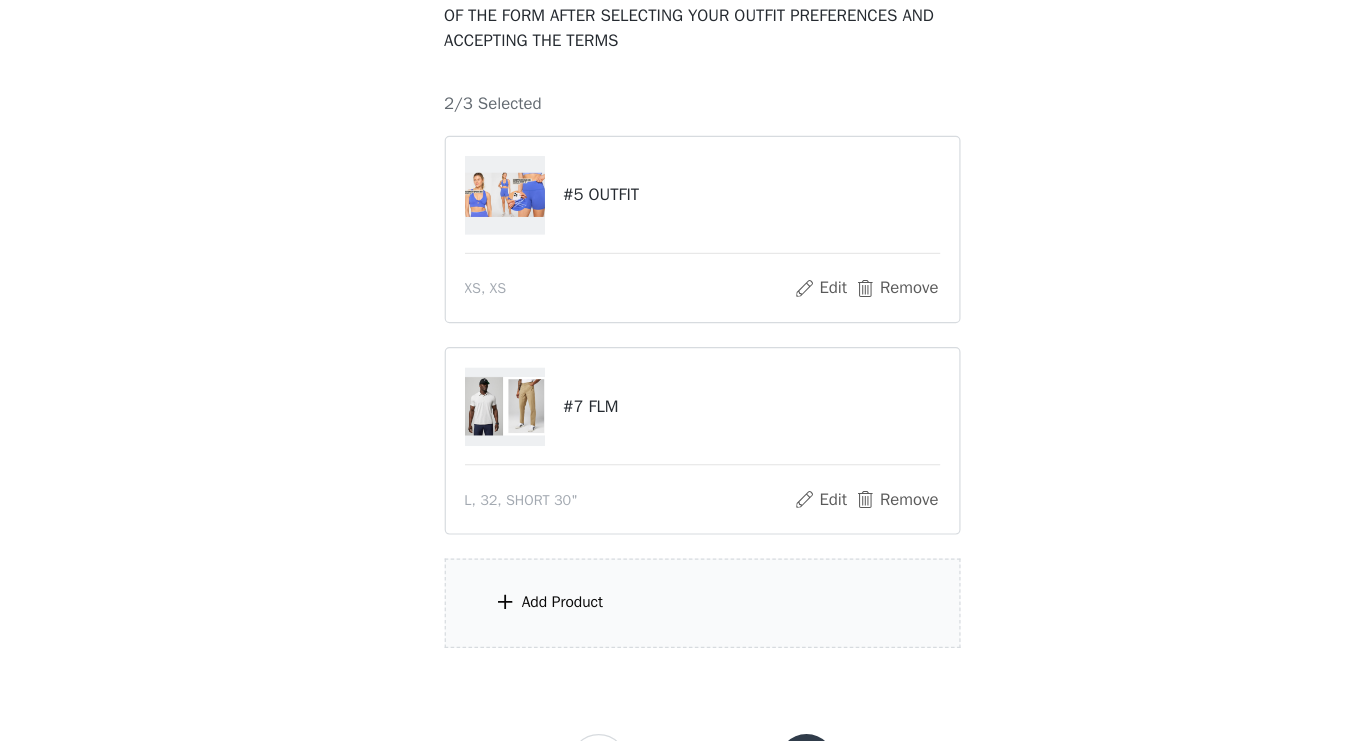 scroll, scrollTop: 173, scrollLeft: 0, axis: vertical 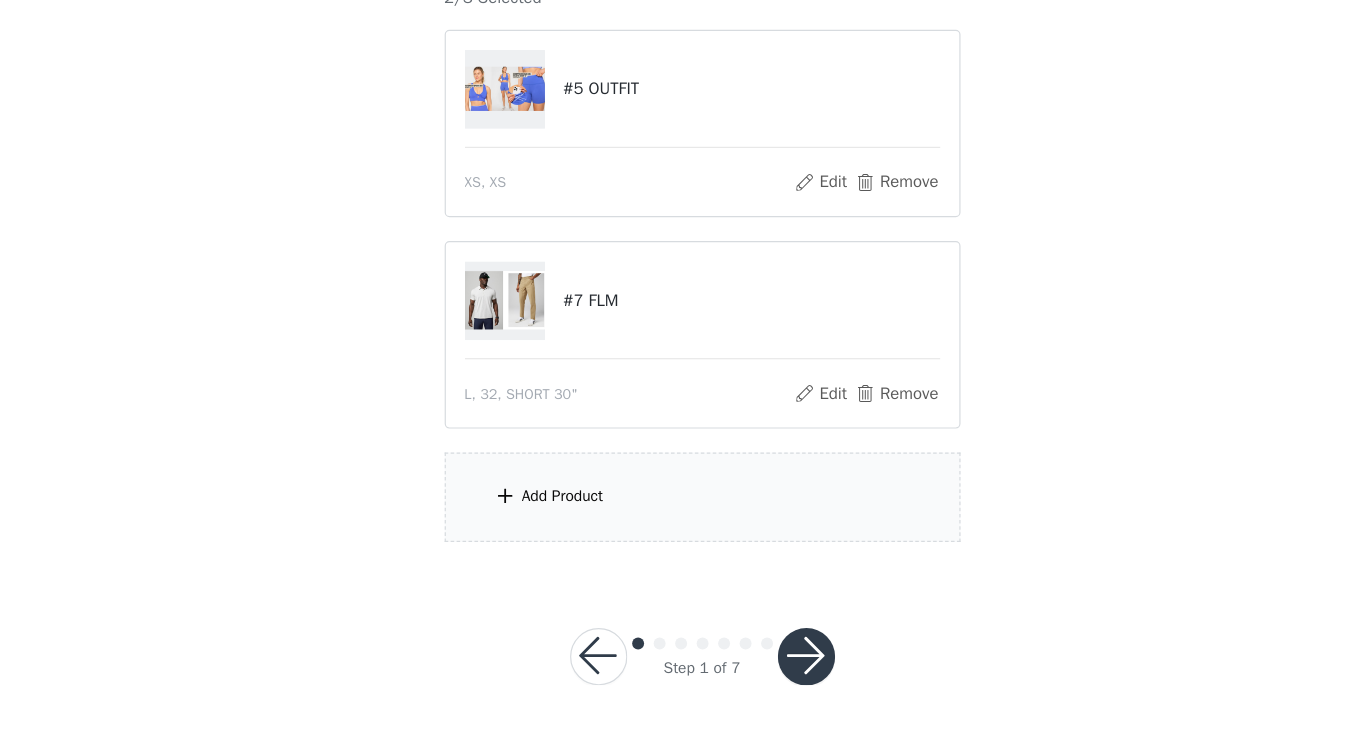 click on "Add Product" at bounding box center (683, 536) 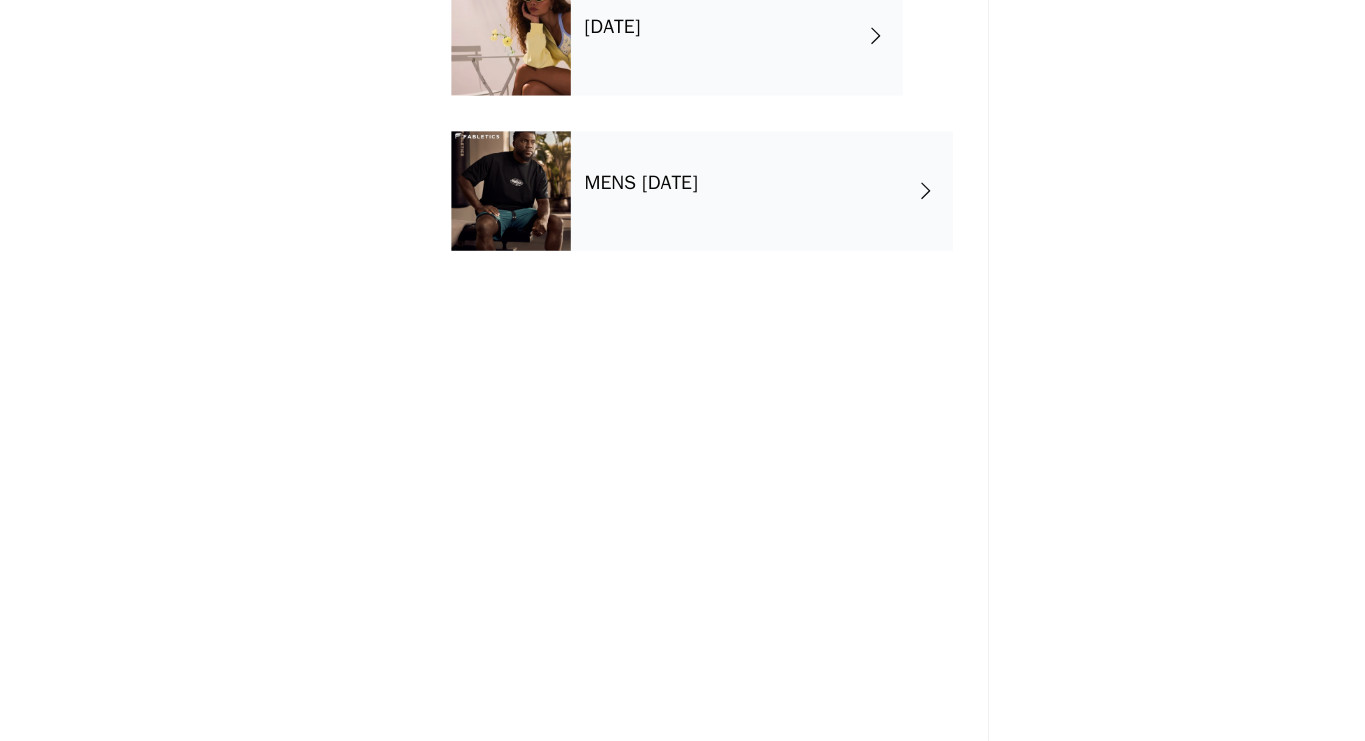 click on "MENS JULY 2025" at bounding box center (733, 280) 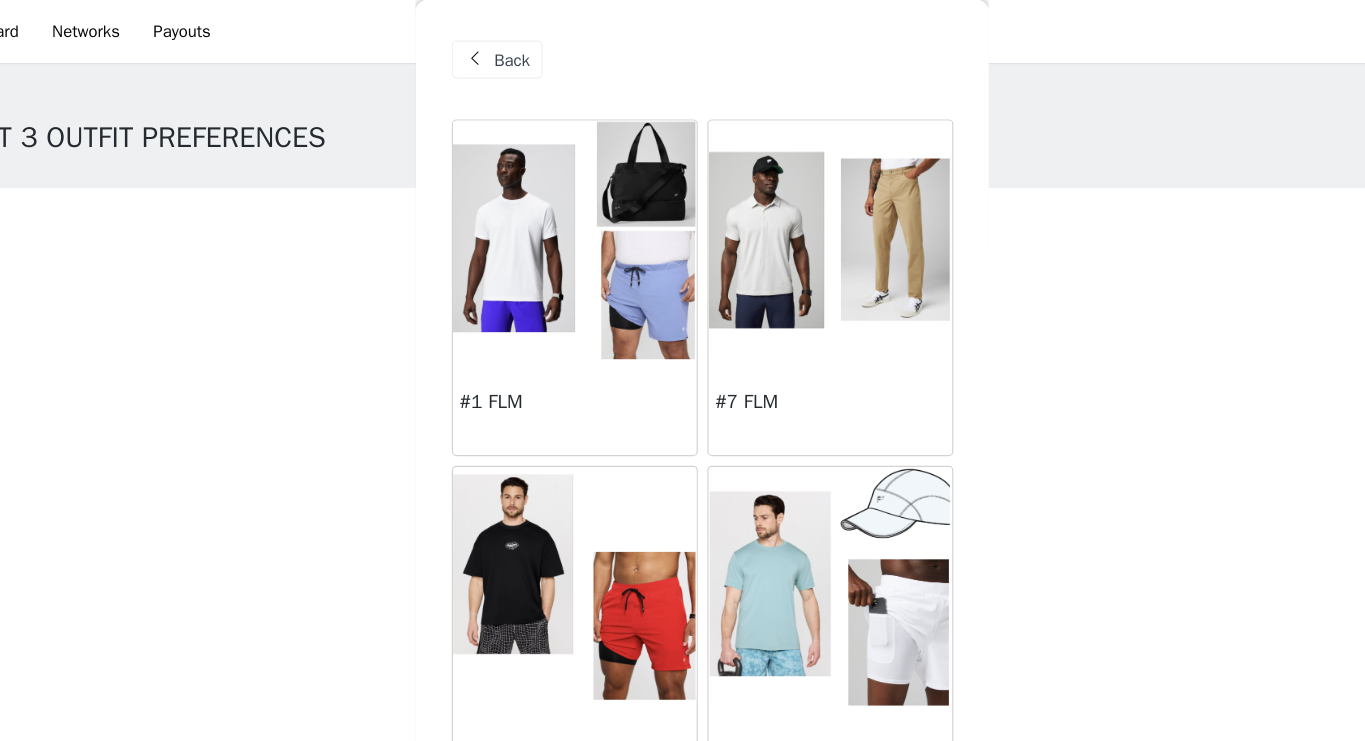scroll, scrollTop: 0, scrollLeft: 0, axis: both 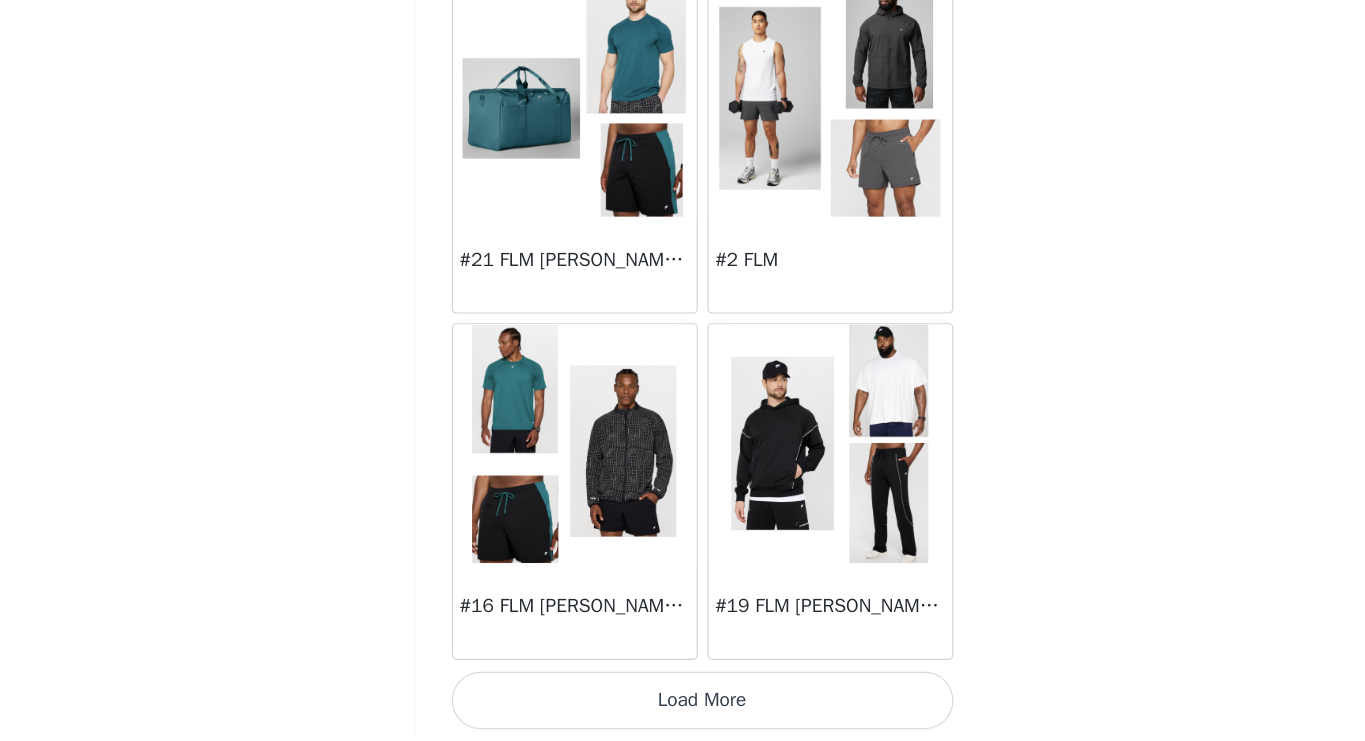click at bounding box center (576, 492) 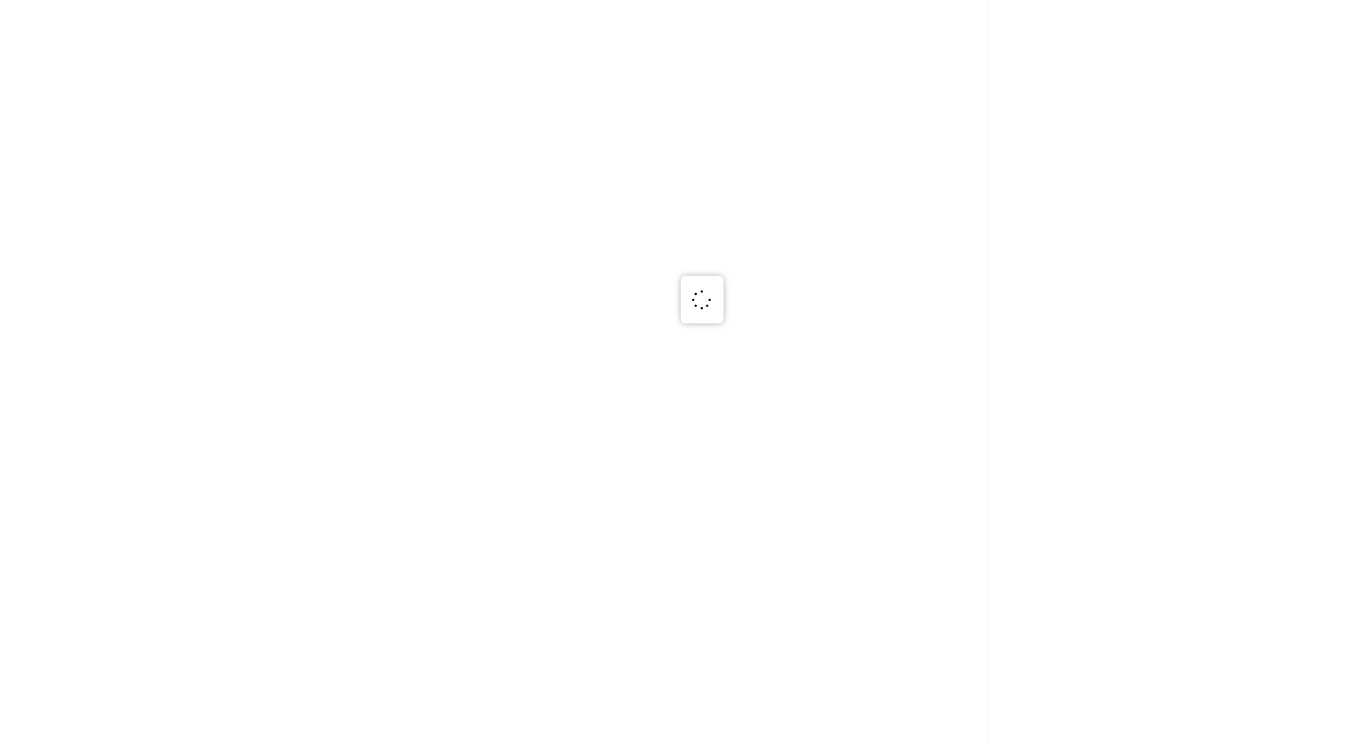 scroll, scrollTop: 0, scrollLeft: 0, axis: both 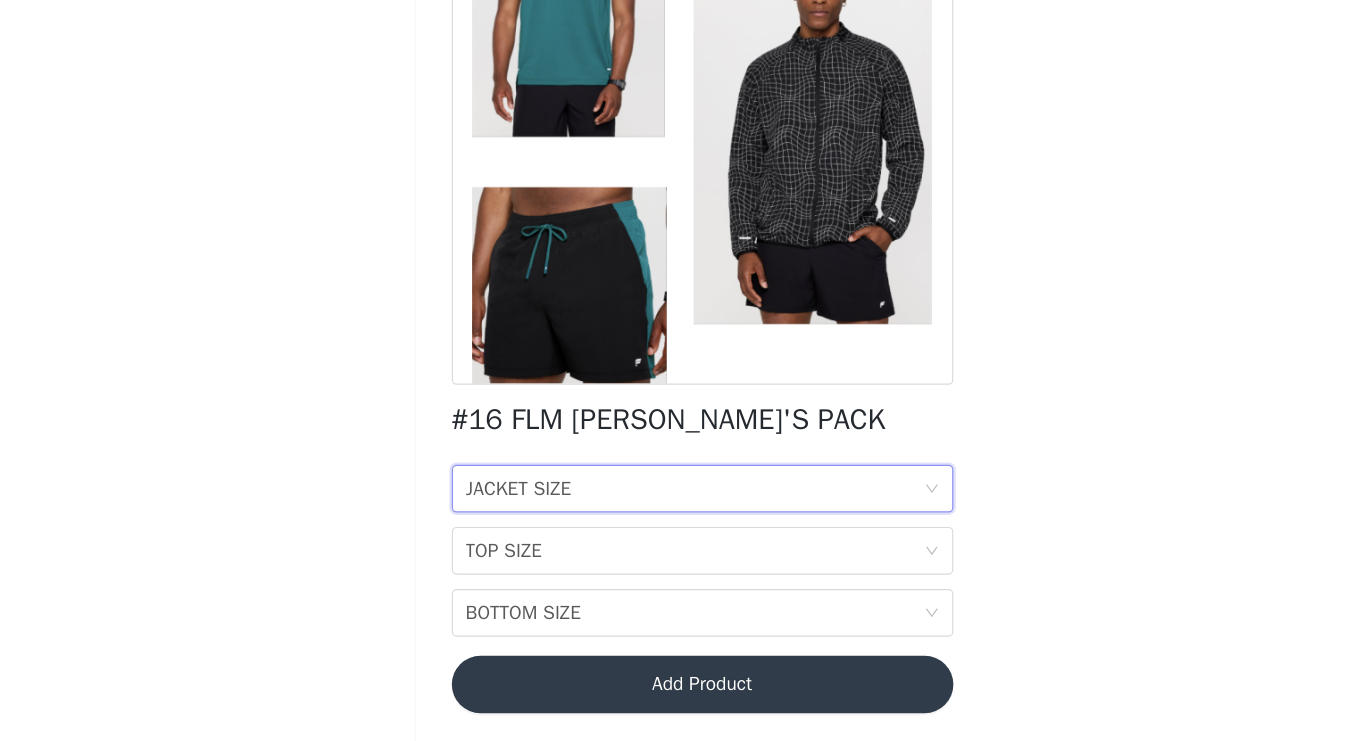 click on "JACKET SIZE JACKET SIZE" at bounding box center (676, 529) 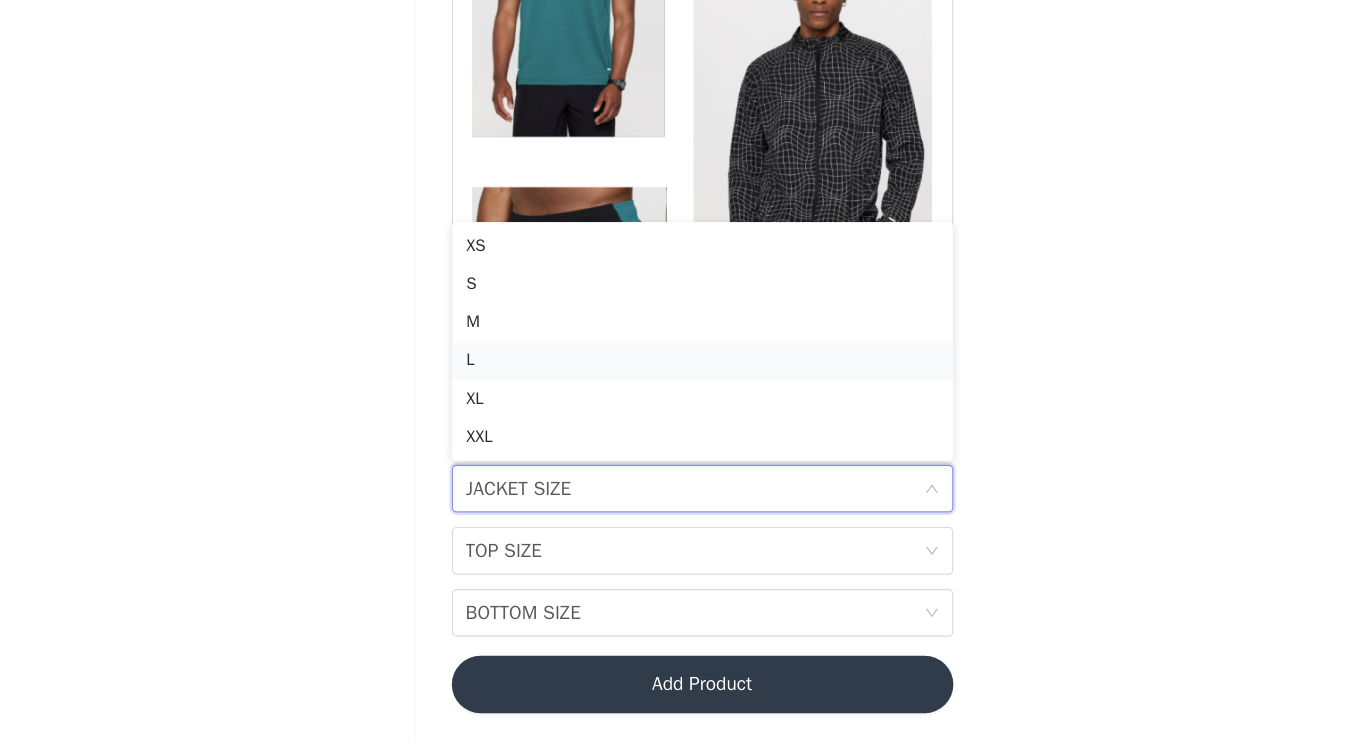 click on "L" at bounding box center [683, 422] 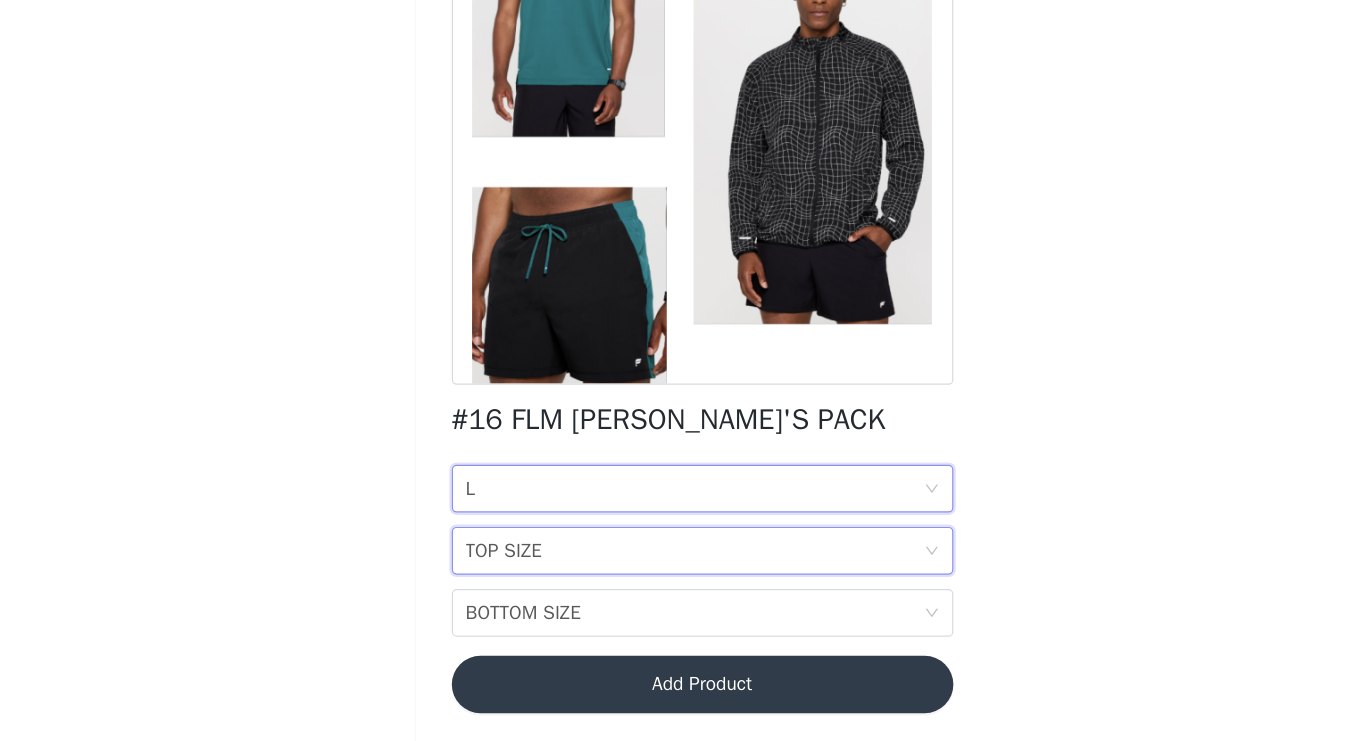 click on "TOP SIZE TOP SIZE" at bounding box center (676, 581) 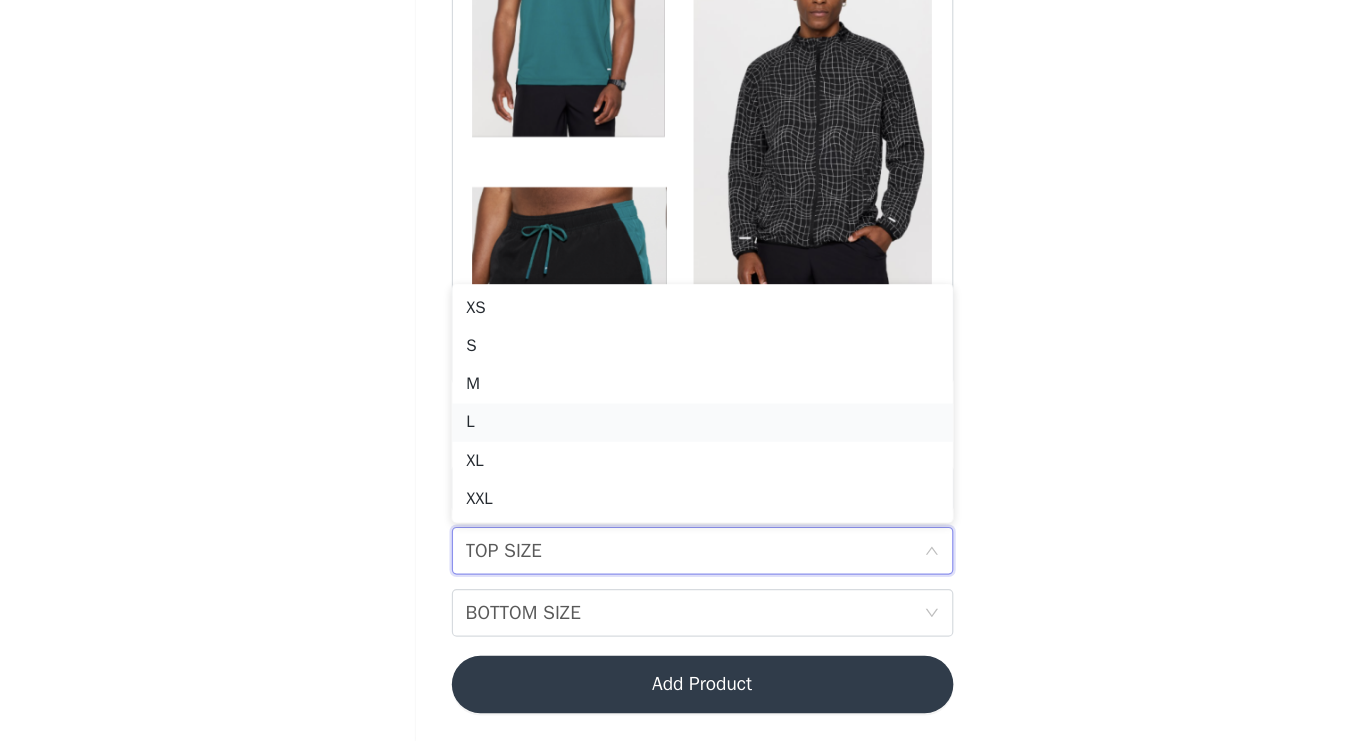 click on "L" at bounding box center [683, 474] 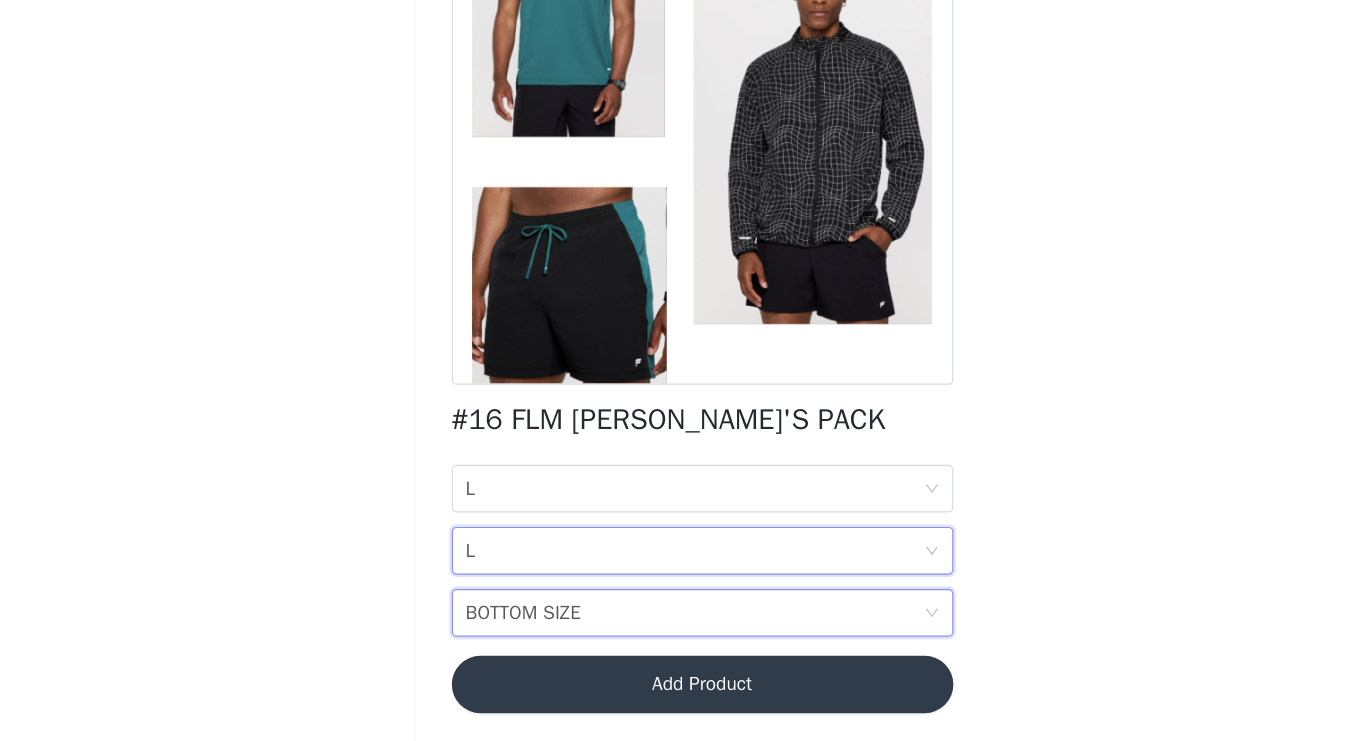click on "BOTTOM SIZE BOTTOM SIZE" at bounding box center (676, 633) 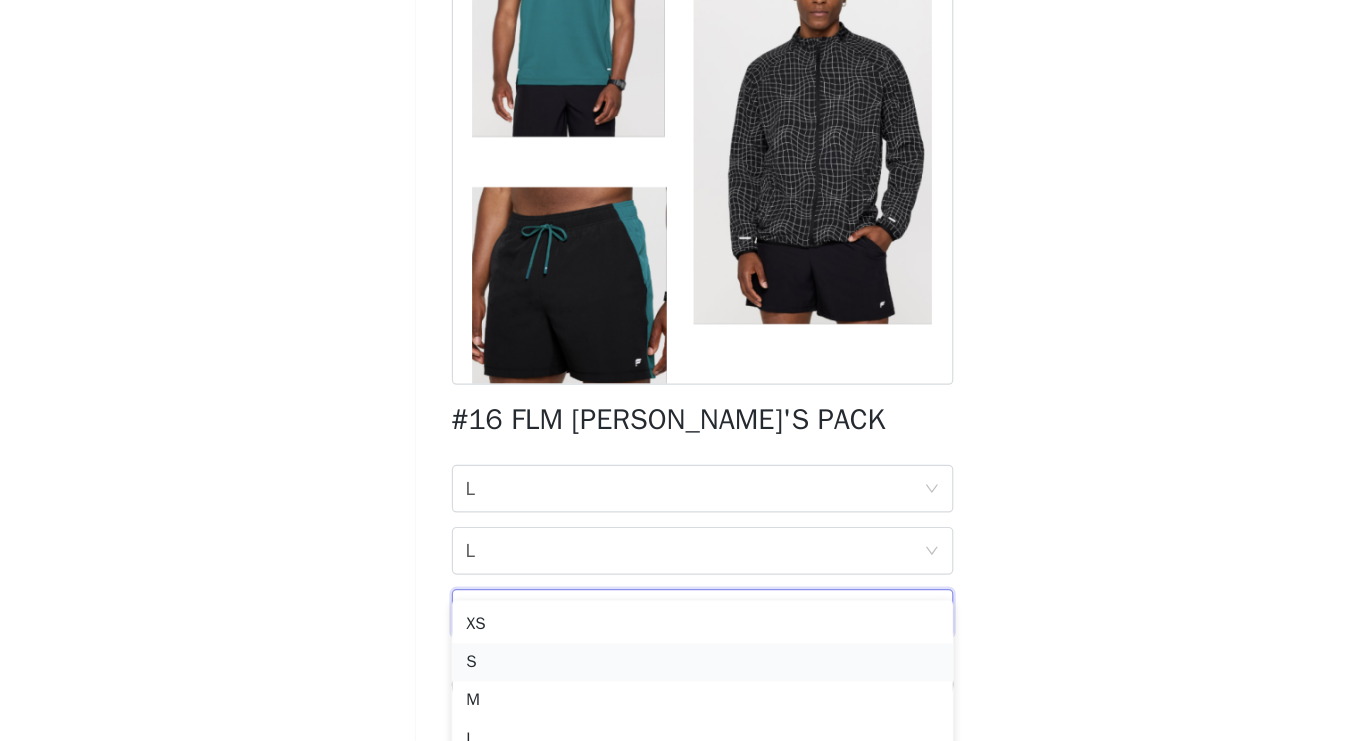 scroll, scrollTop: 264, scrollLeft: 0, axis: vertical 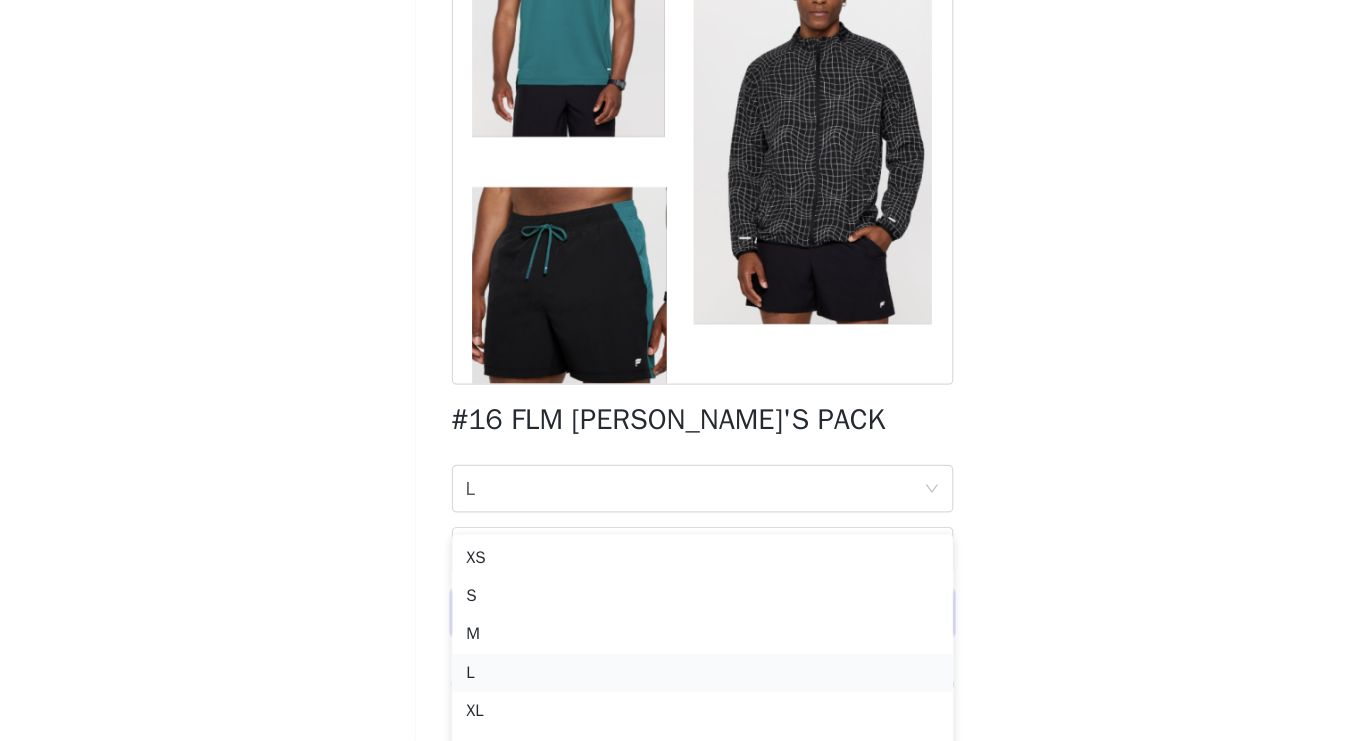 click on "L" at bounding box center (683, 683) 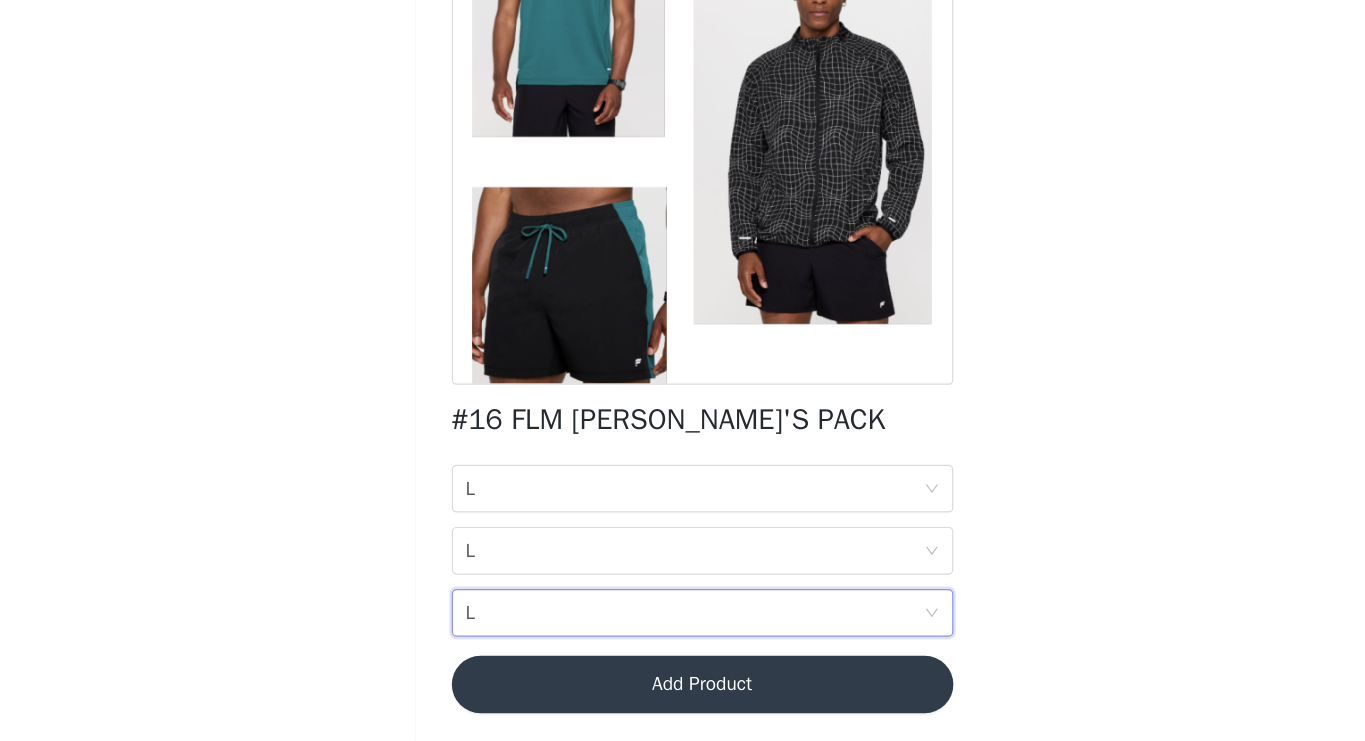 scroll, scrollTop: 173, scrollLeft: 0, axis: vertical 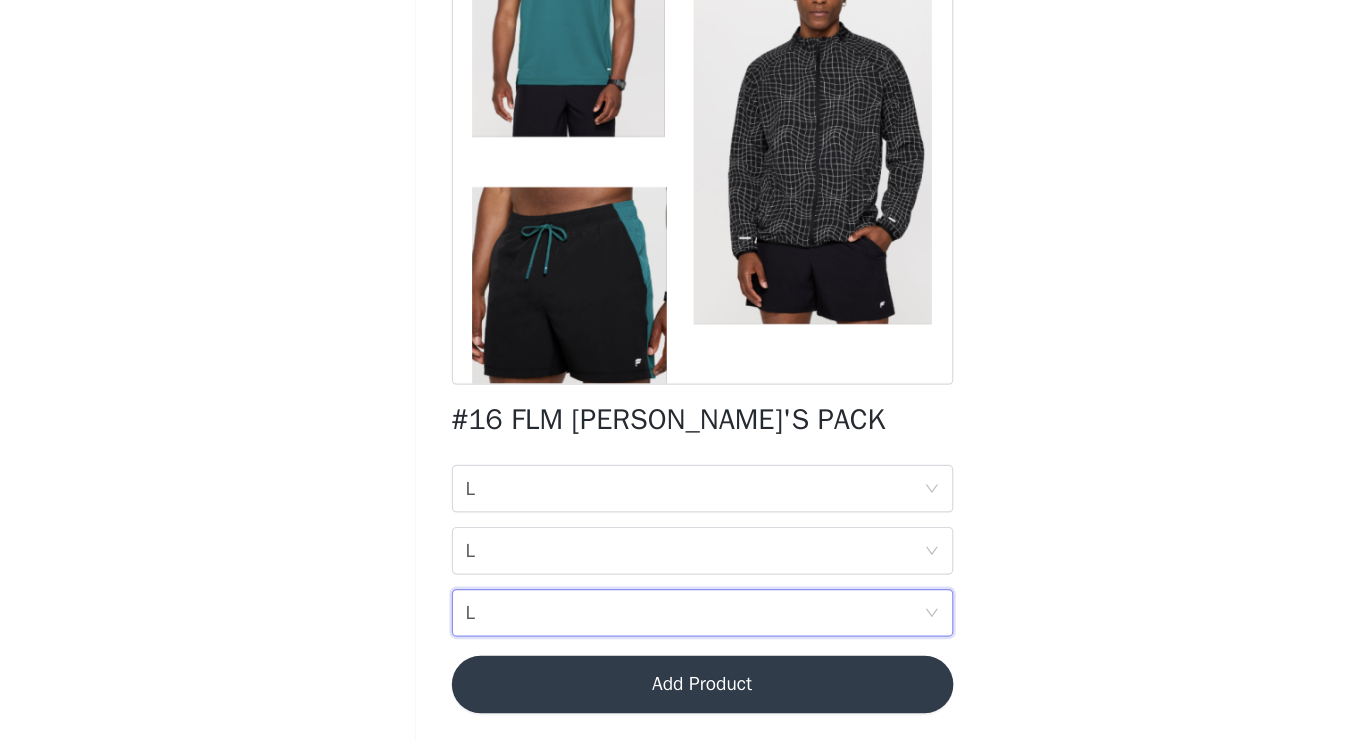 click on "Add Product" at bounding box center (683, 693) 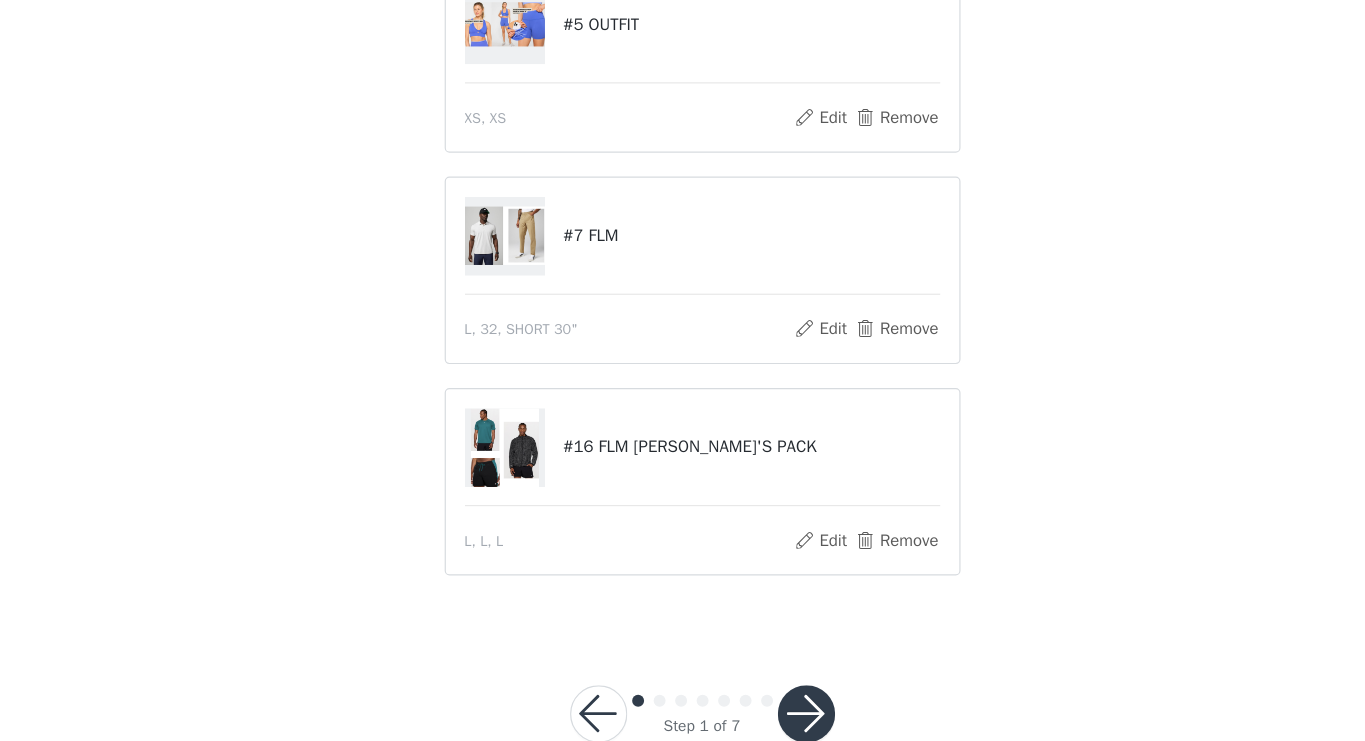 click at bounding box center (770, 718) 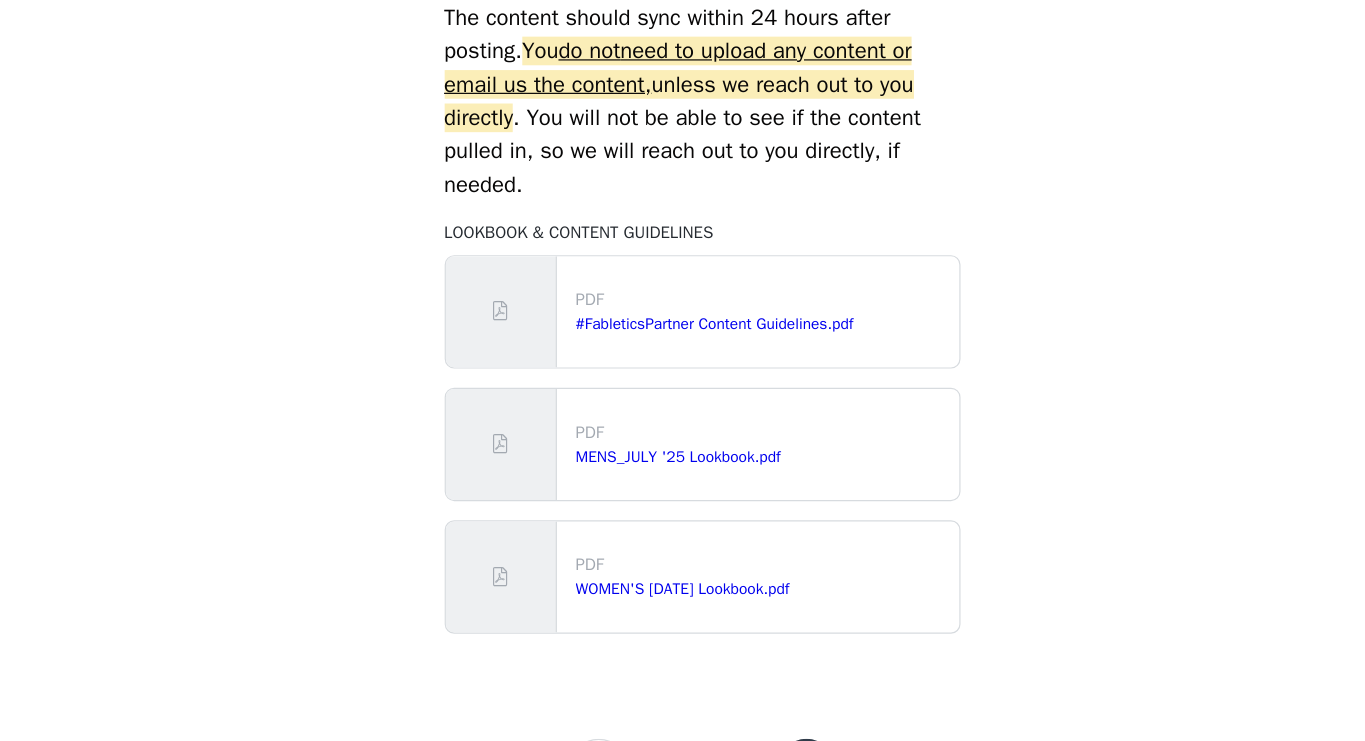 scroll, scrollTop: 960, scrollLeft: 0, axis: vertical 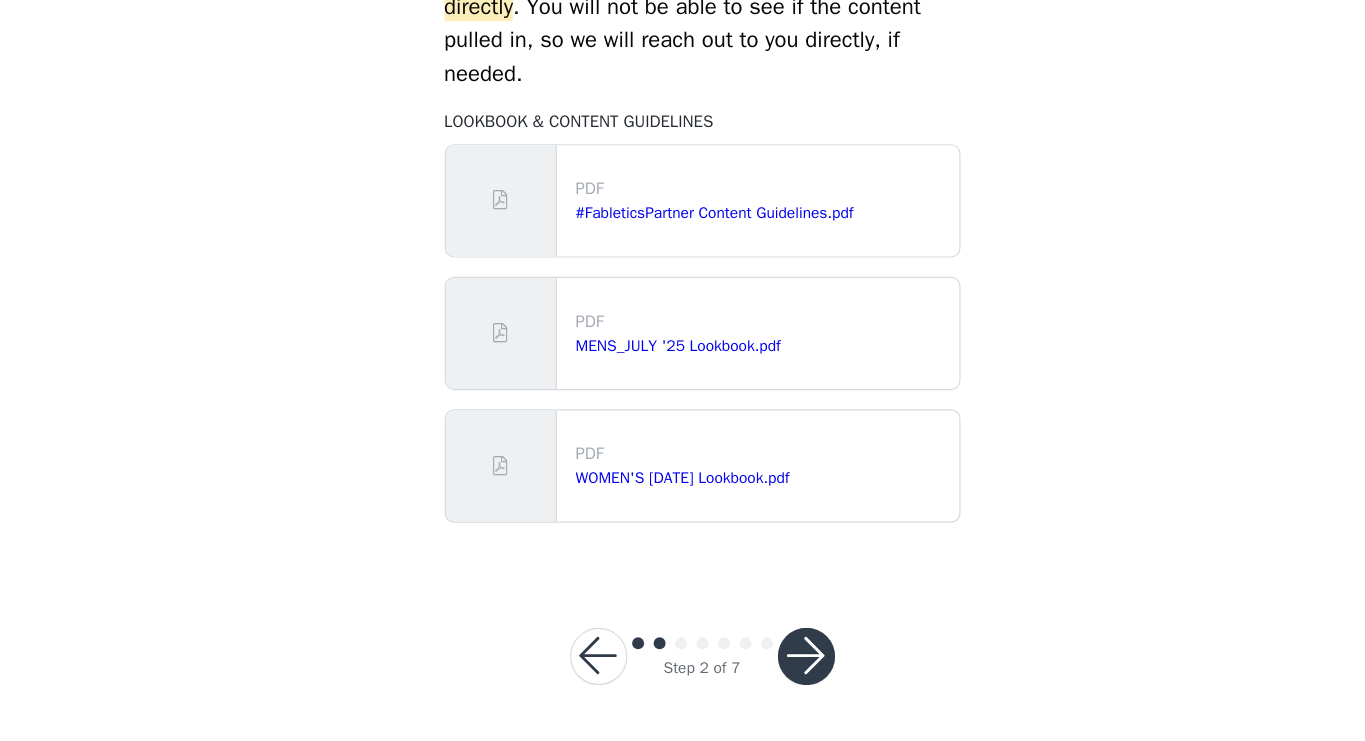 click at bounding box center (770, 670) 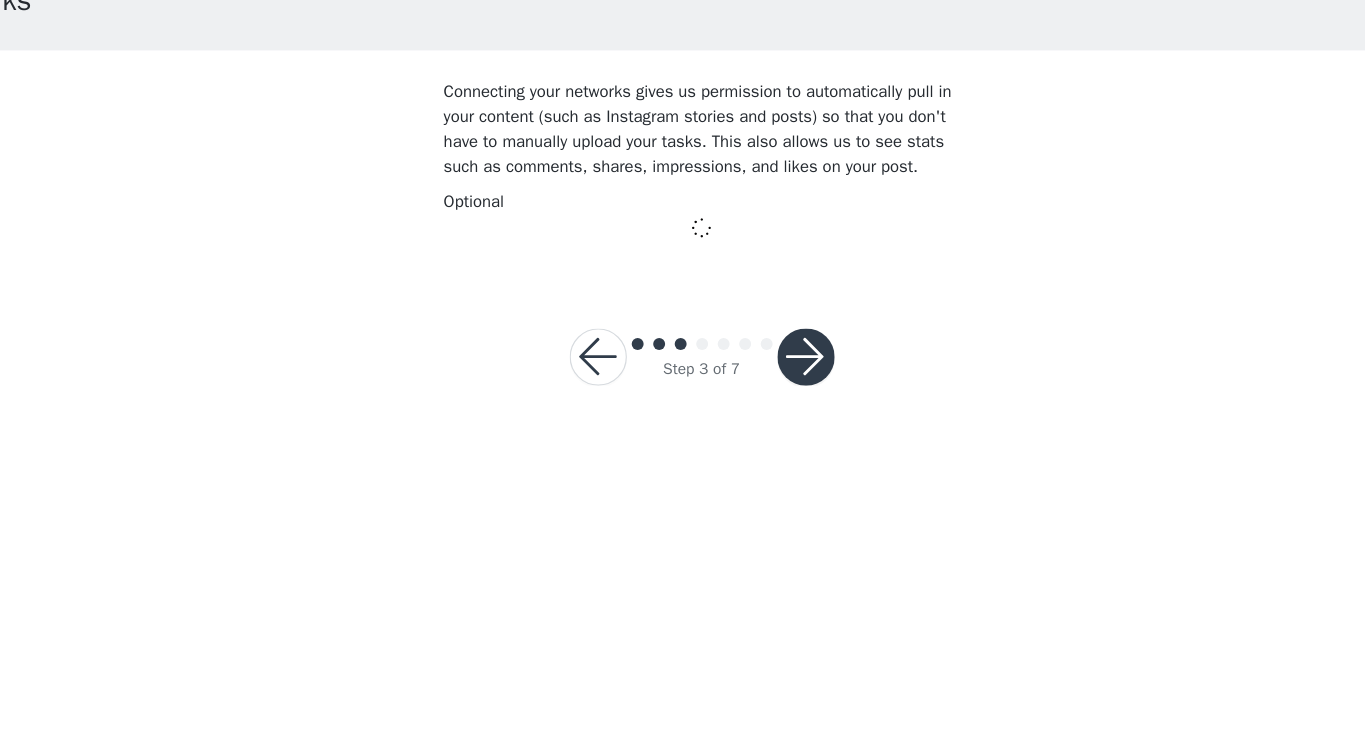 scroll, scrollTop: 0, scrollLeft: 0, axis: both 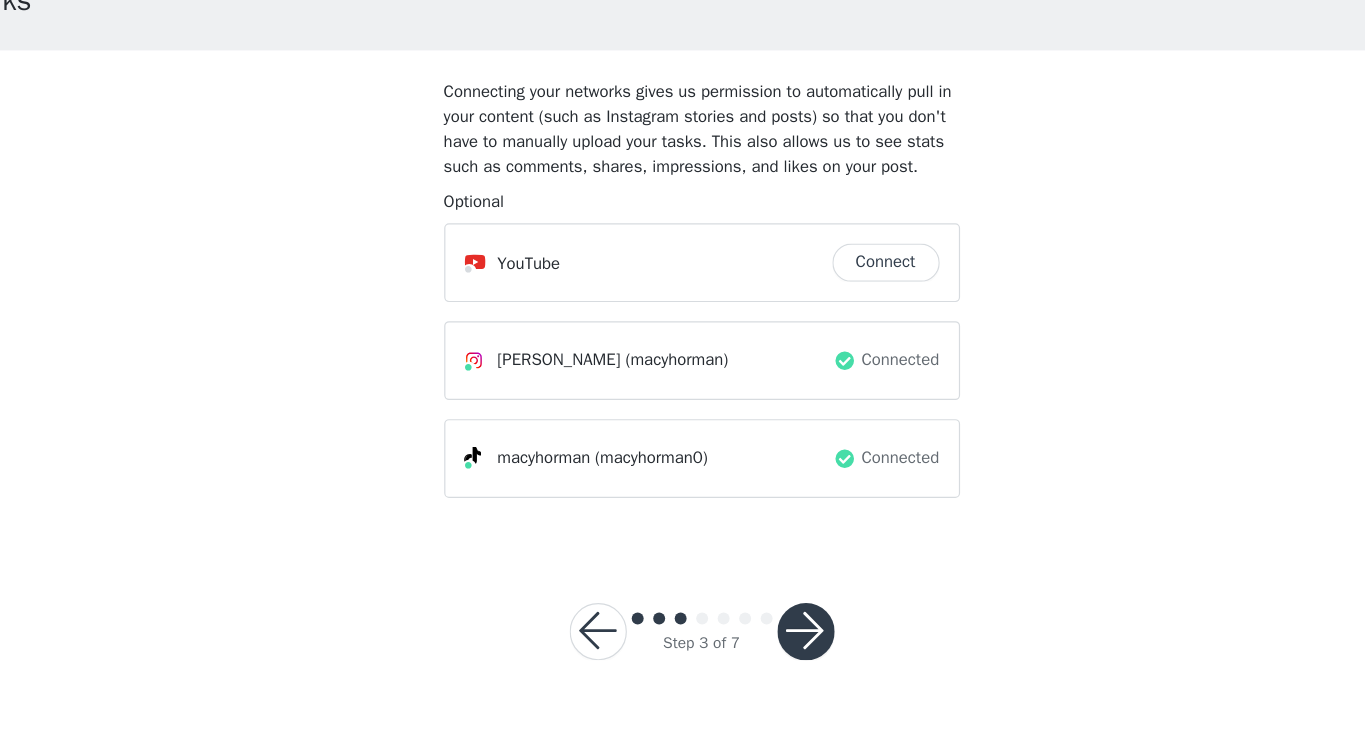 click at bounding box center [770, 649] 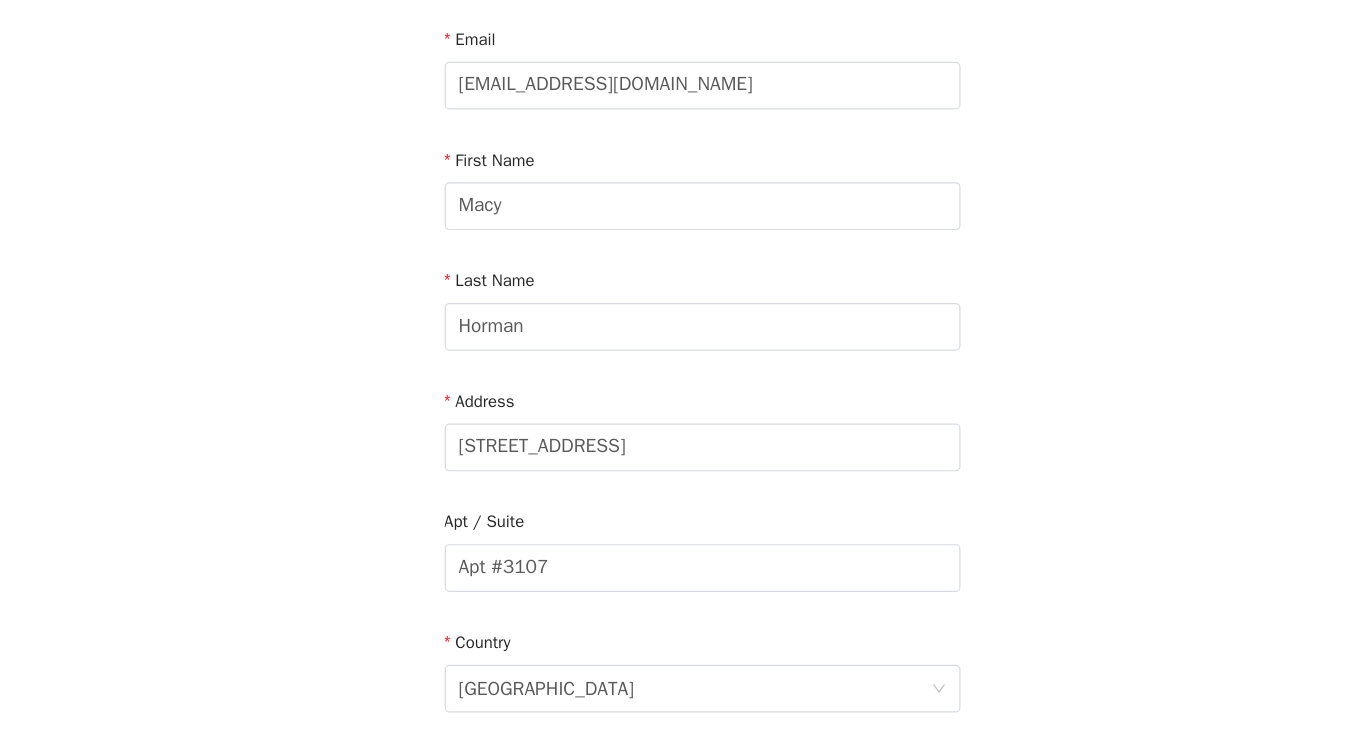 scroll, scrollTop: 44, scrollLeft: 0, axis: vertical 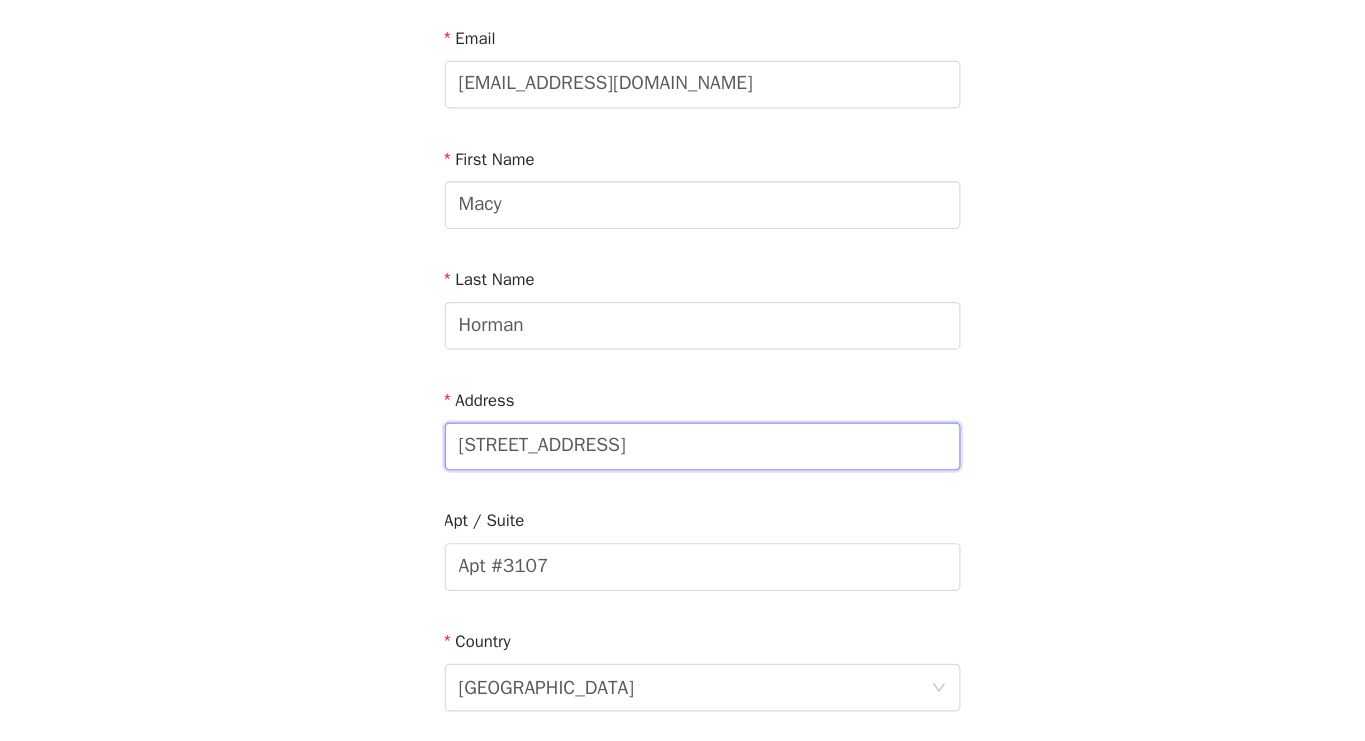 drag, startPoint x: 641, startPoint y: 496, endPoint x: 466, endPoint y: 485, distance: 175.34537 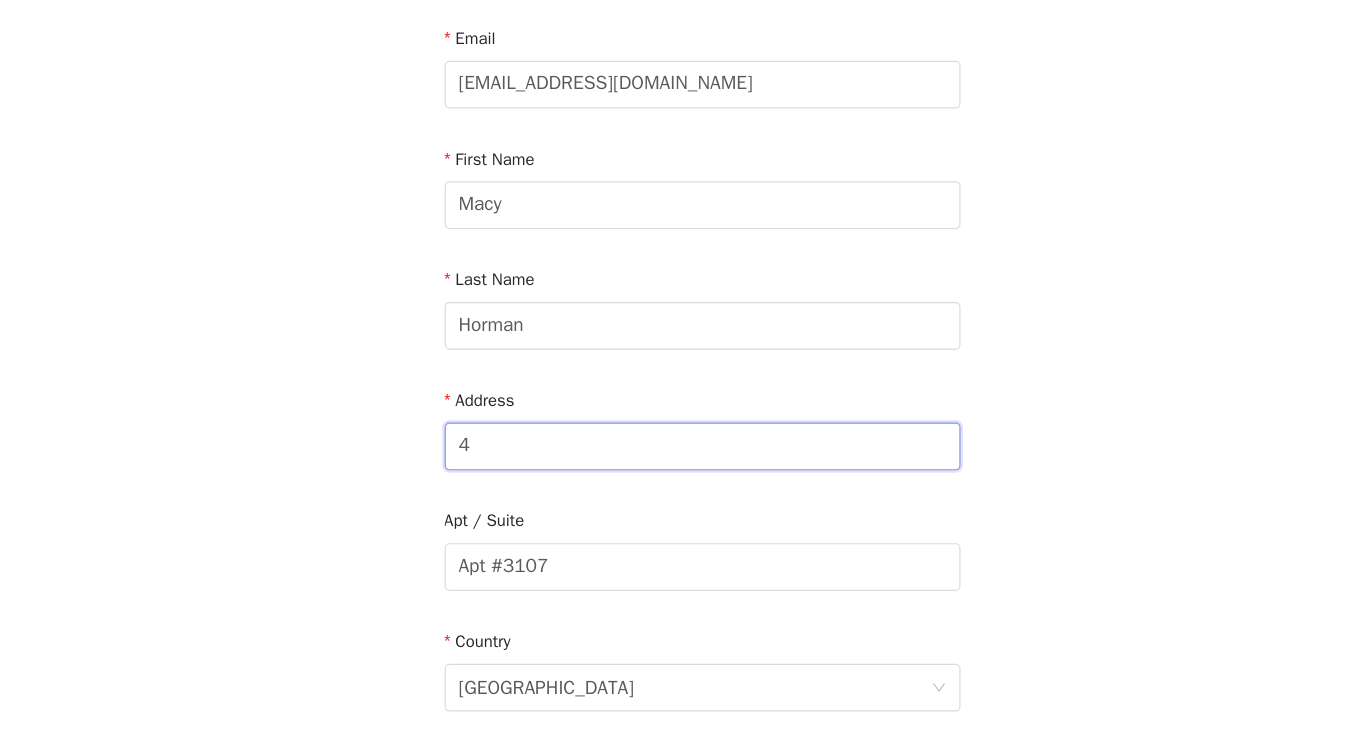 type on "[STREET_ADDRESS]" 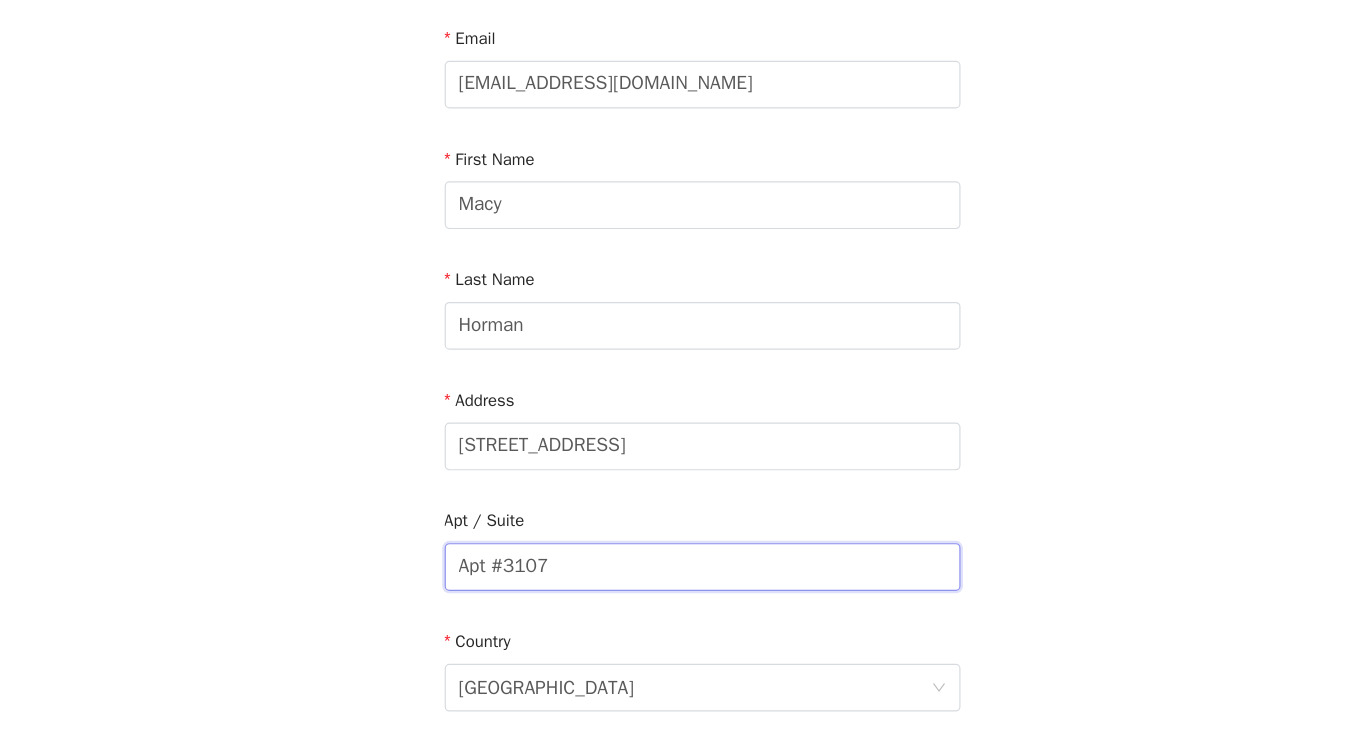 drag, startPoint x: 585, startPoint y: 602, endPoint x: 433, endPoint y: 590, distance: 152.47295 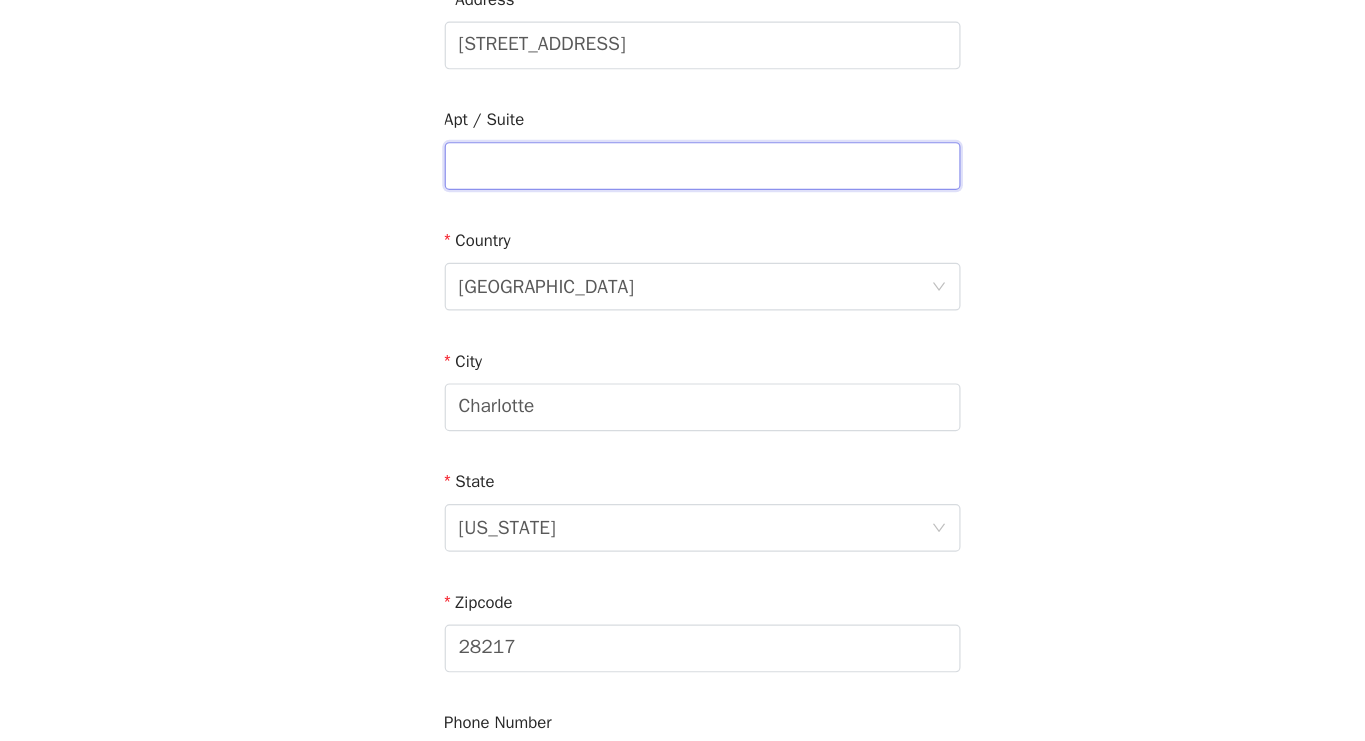 scroll, scrollTop: 403, scrollLeft: 0, axis: vertical 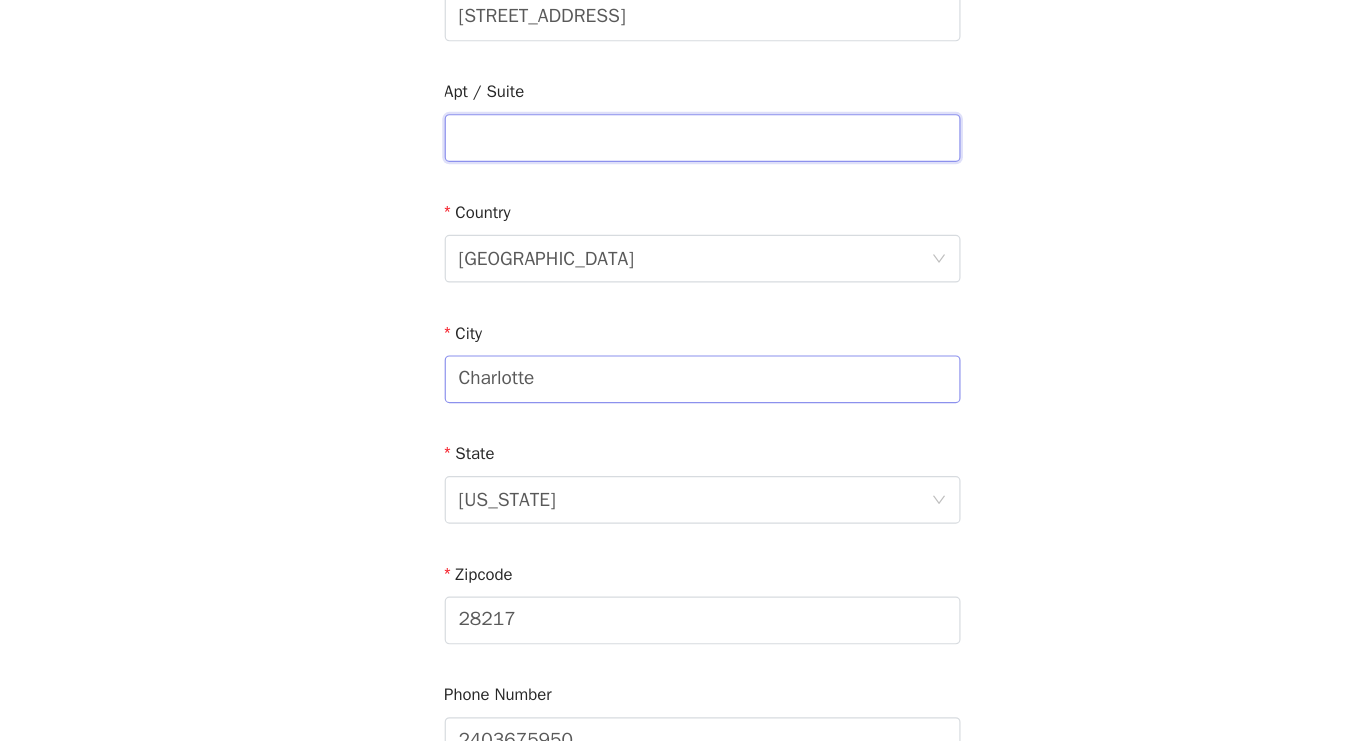 type 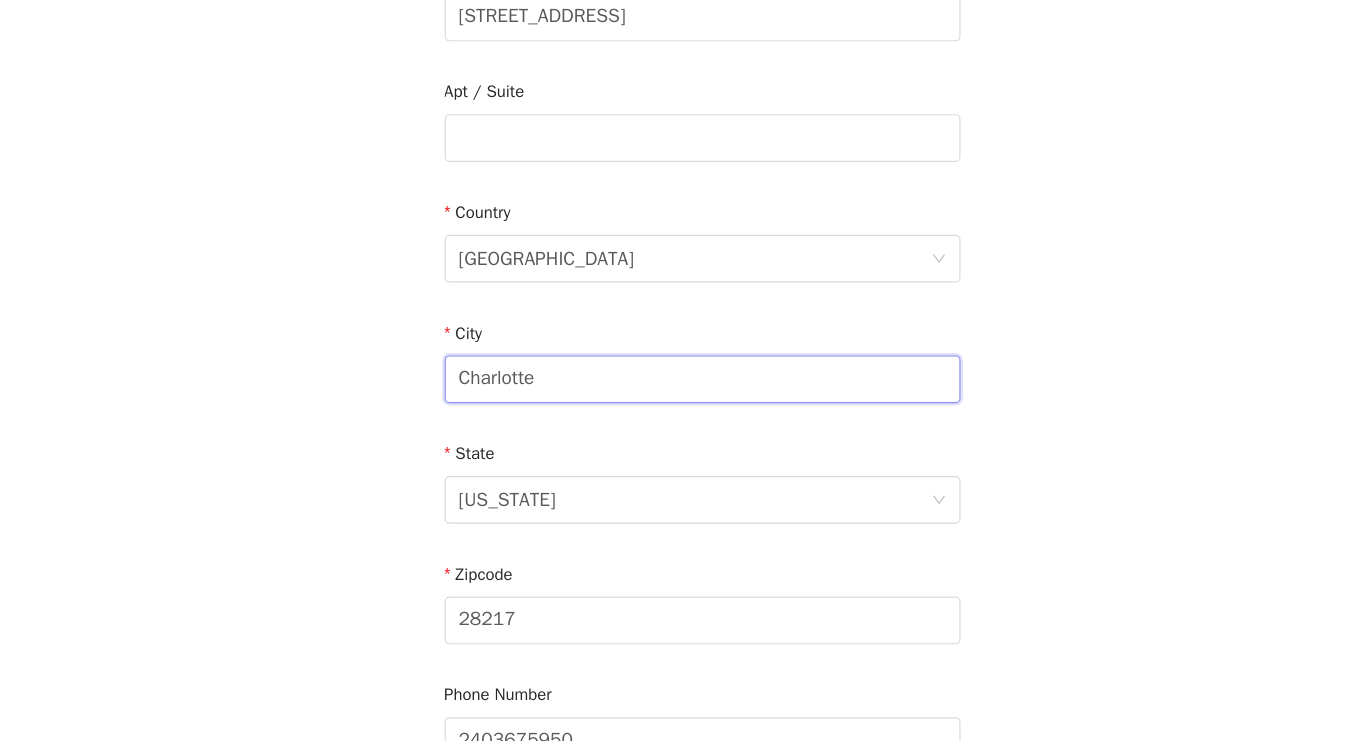 drag, startPoint x: 567, startPoint y: 447, endPoint x: 437, endPoint y: 437, distance: 130.38405 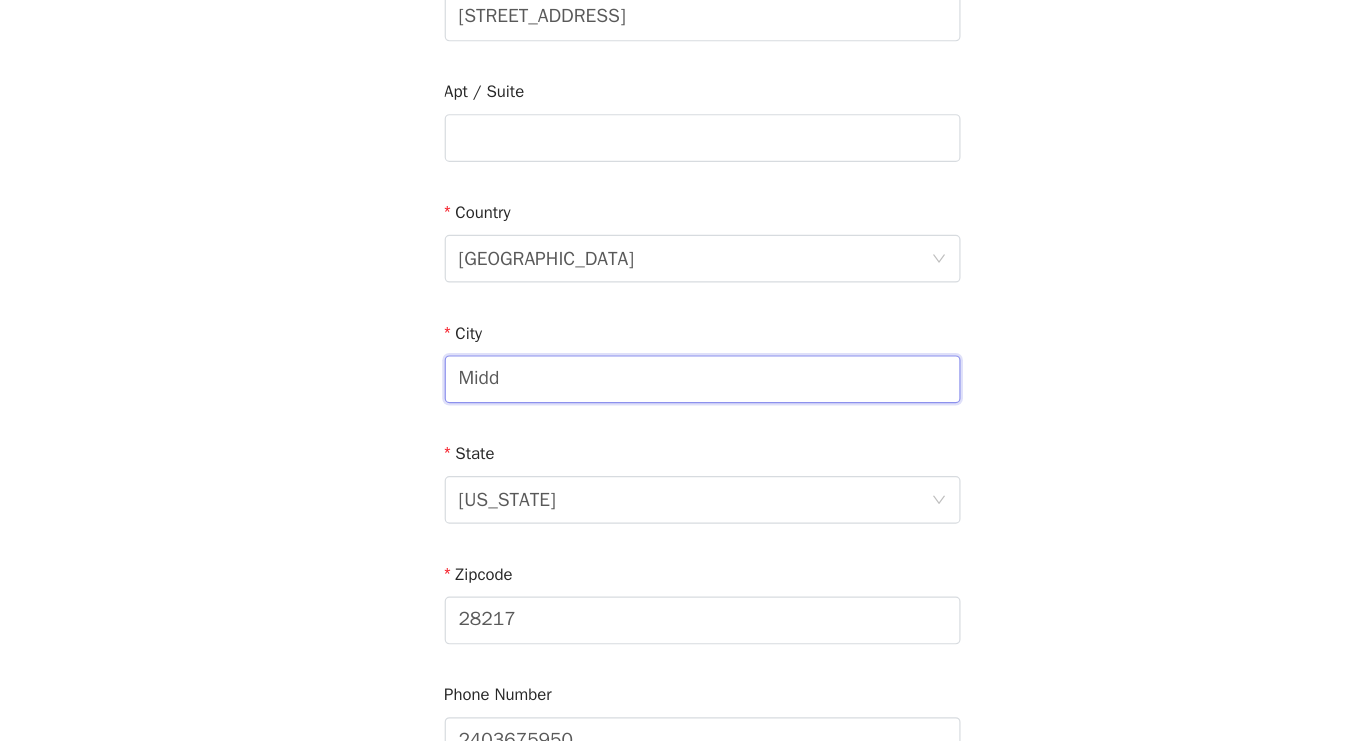 type on "Middletown" 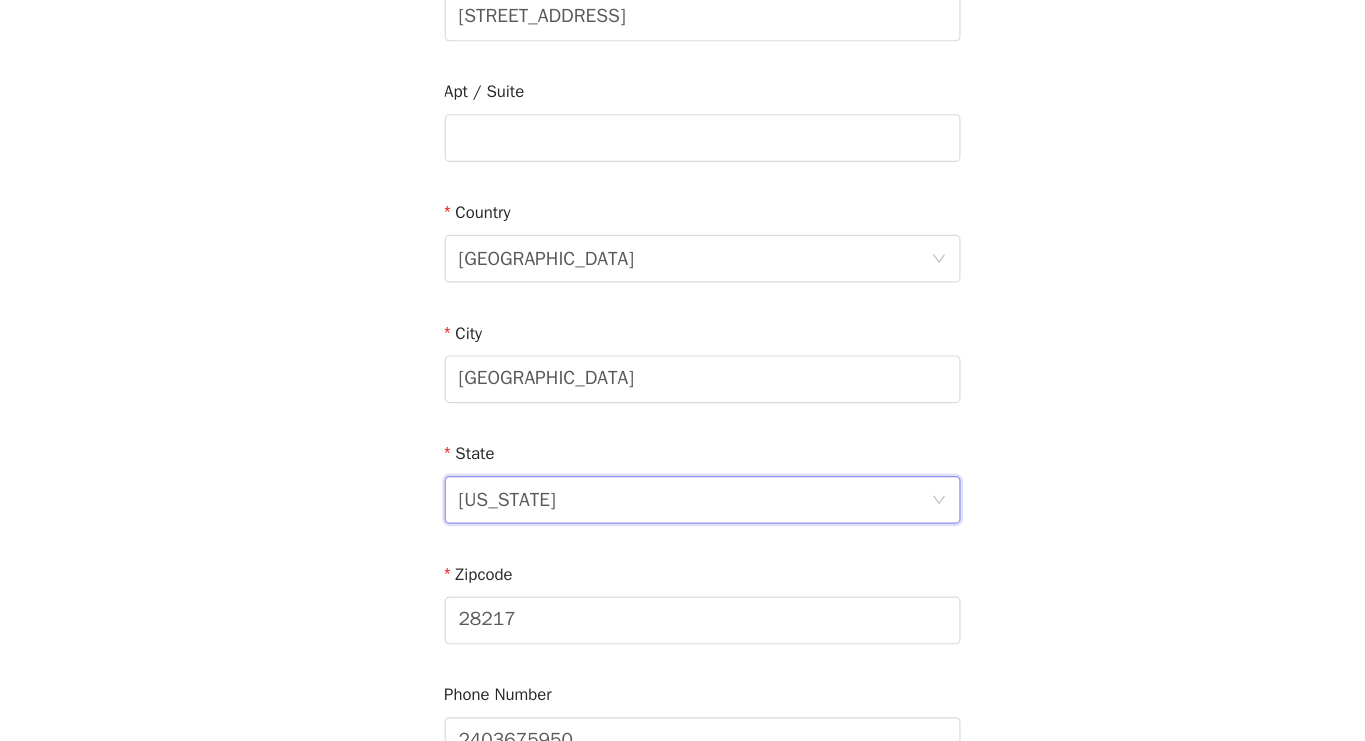 click on "North Carolina" at bounding box center (676, 539) 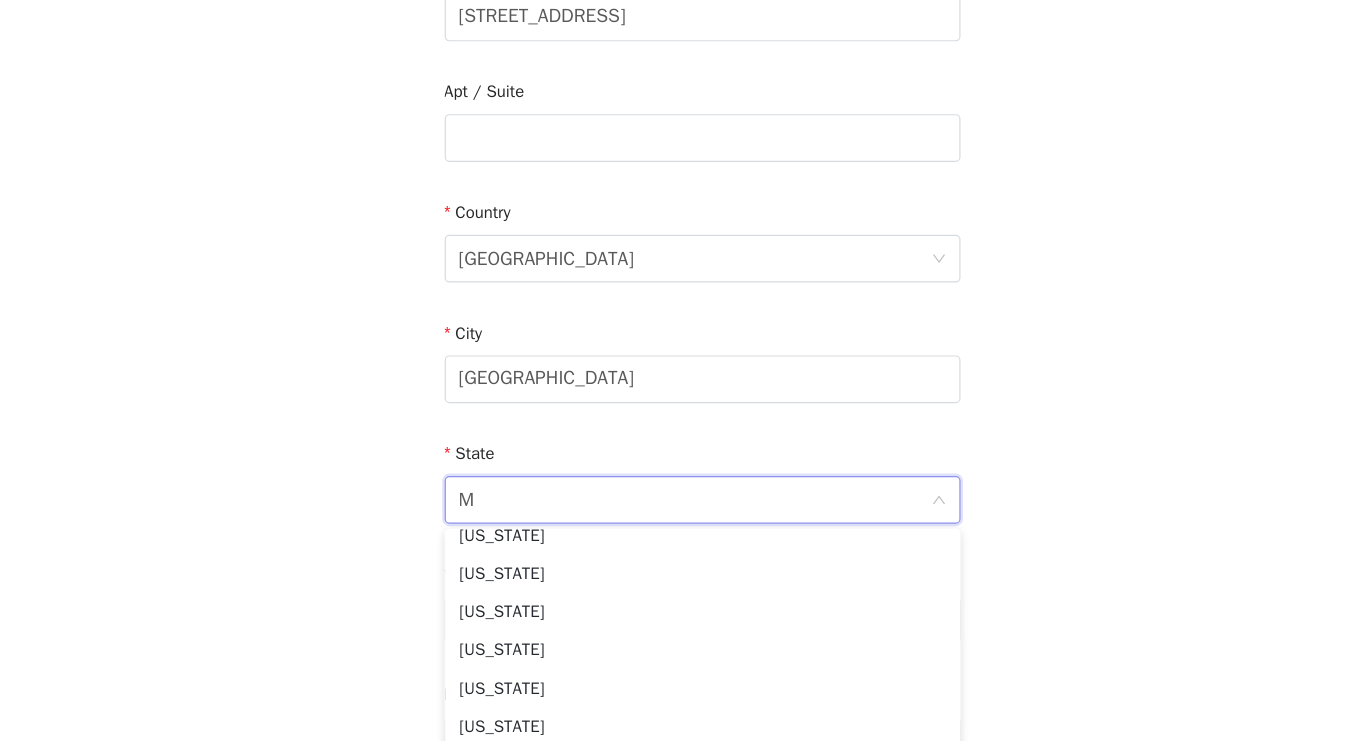 scroll, scrollTop: 0, scrollLeft: 0, axis: both 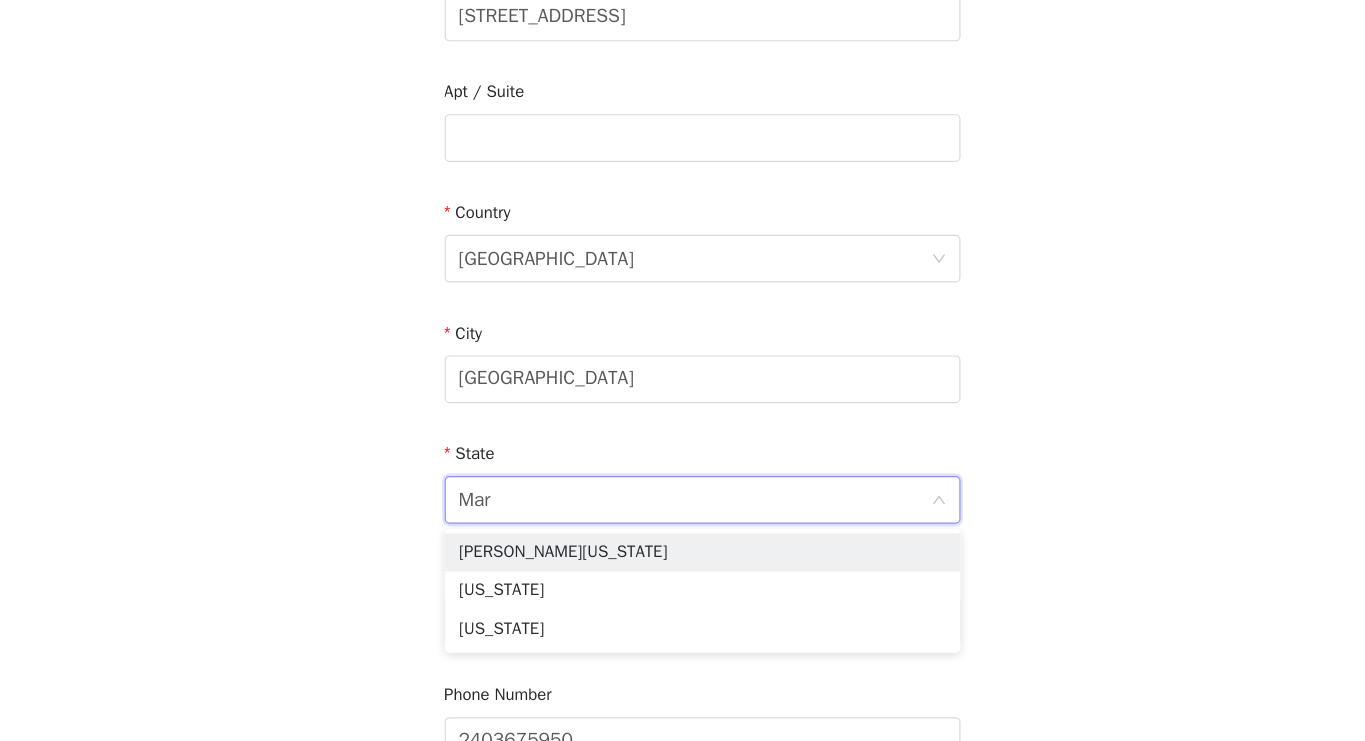 type on "Mary" 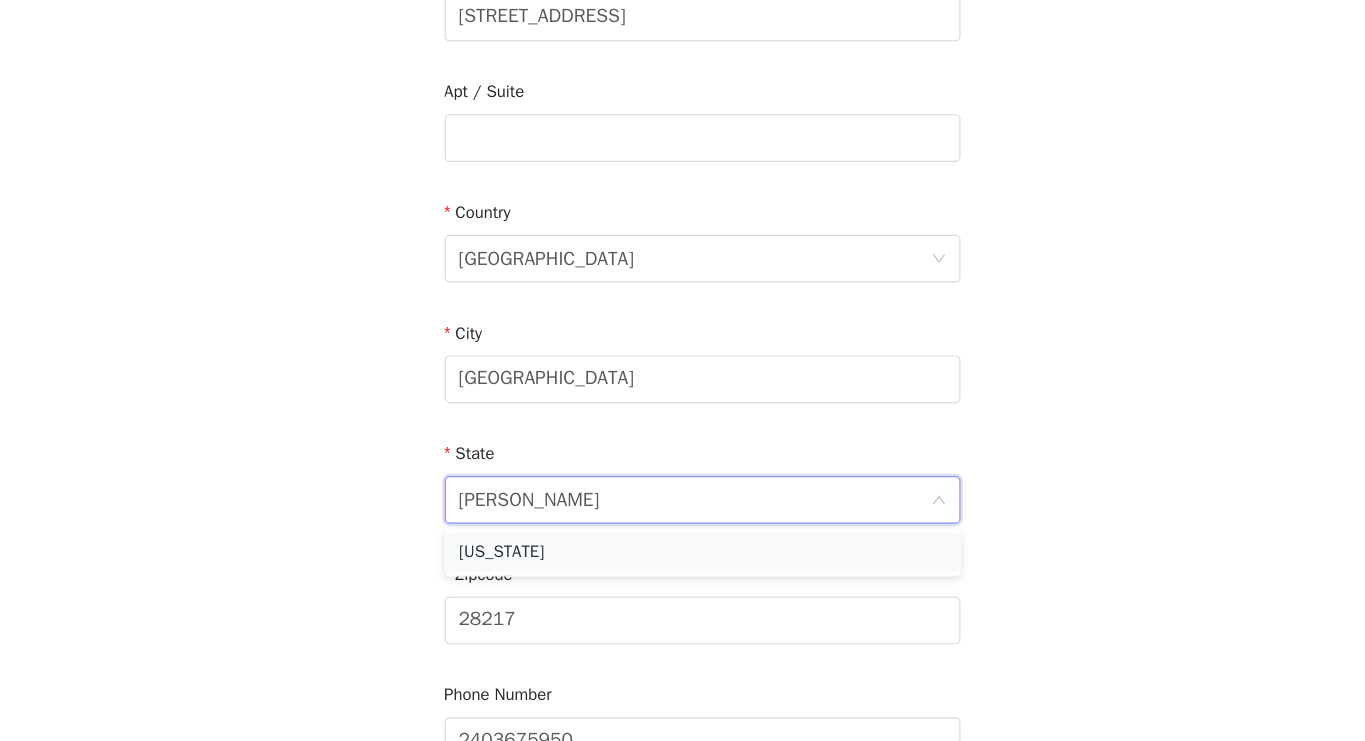 click on "Maryland" at bounding box center (683, 583) 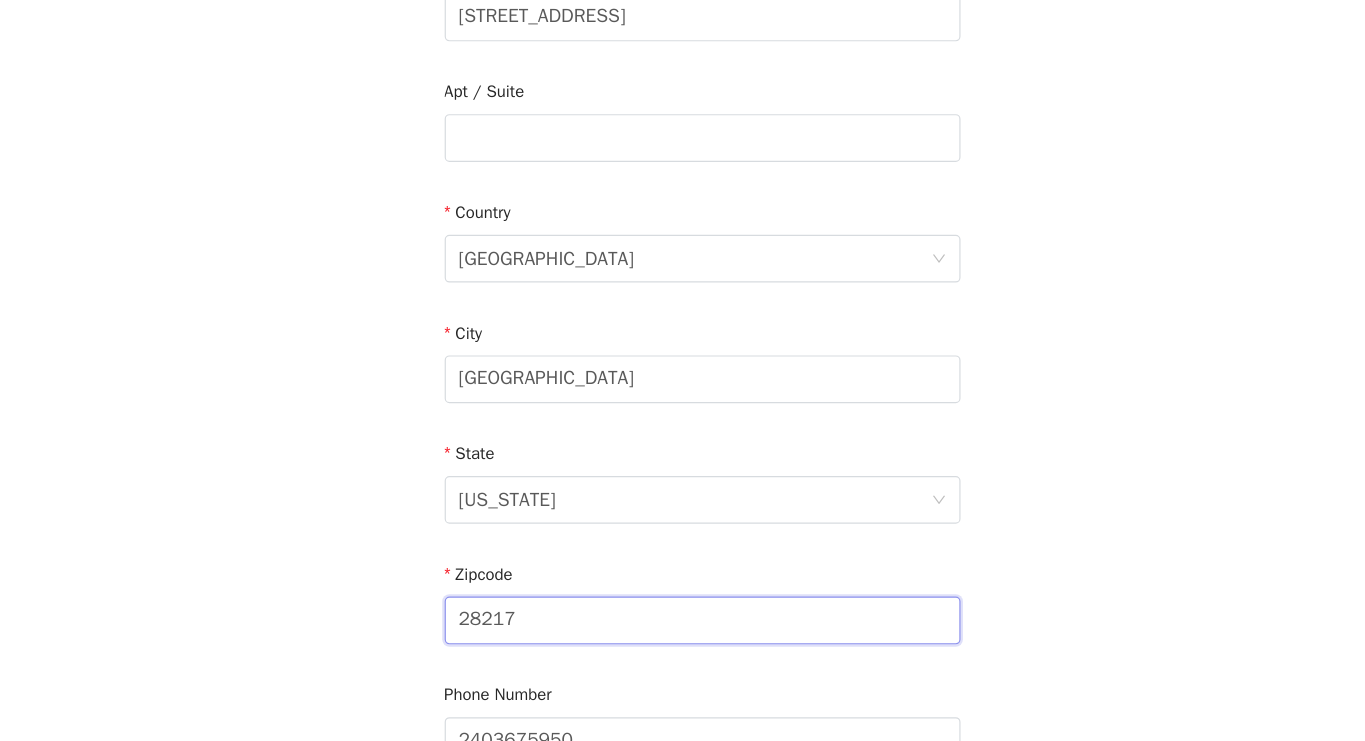 drag, startPoint x: 557, startPoint y: 641, endPoint x: 454, endPoint y: 636, distance: 103.121284 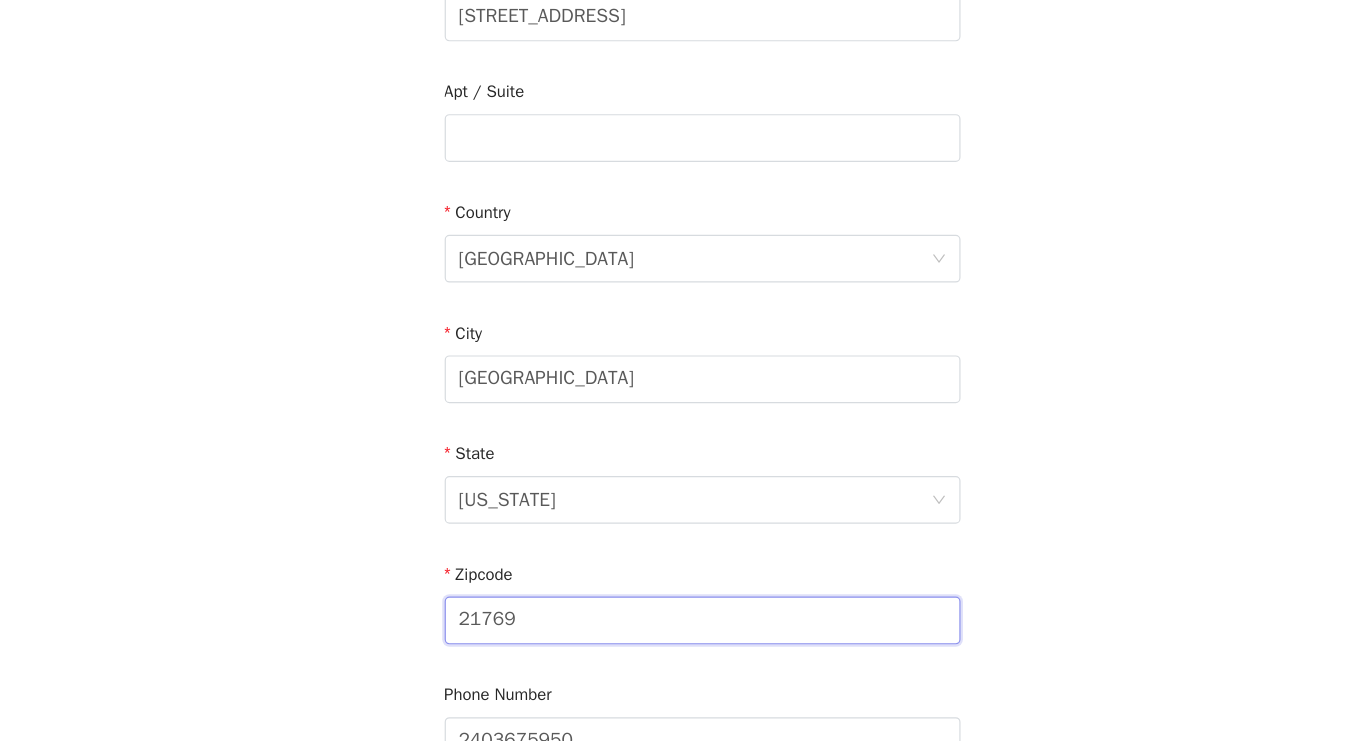 type on "21769" 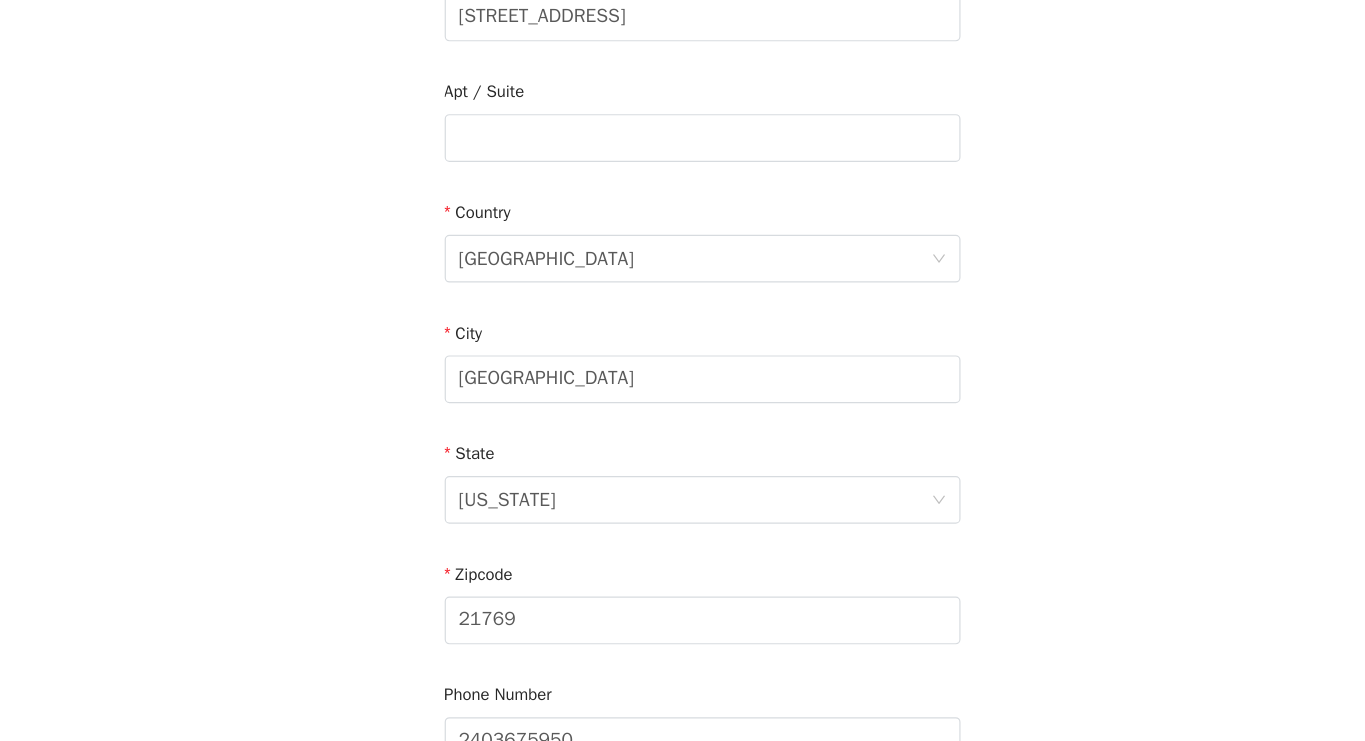 click on "STEP 4 OF 7
Shipping Information
Email macyhorman@outlook.com   First Name Macy   Last Name Horman   Address 4 Farmstead Pl   Apt / Suite   Country
United States
City Middletown   State
Maryland
Zipcode 21769   Phone Number 2403675950" at bounding box center [682, 236] 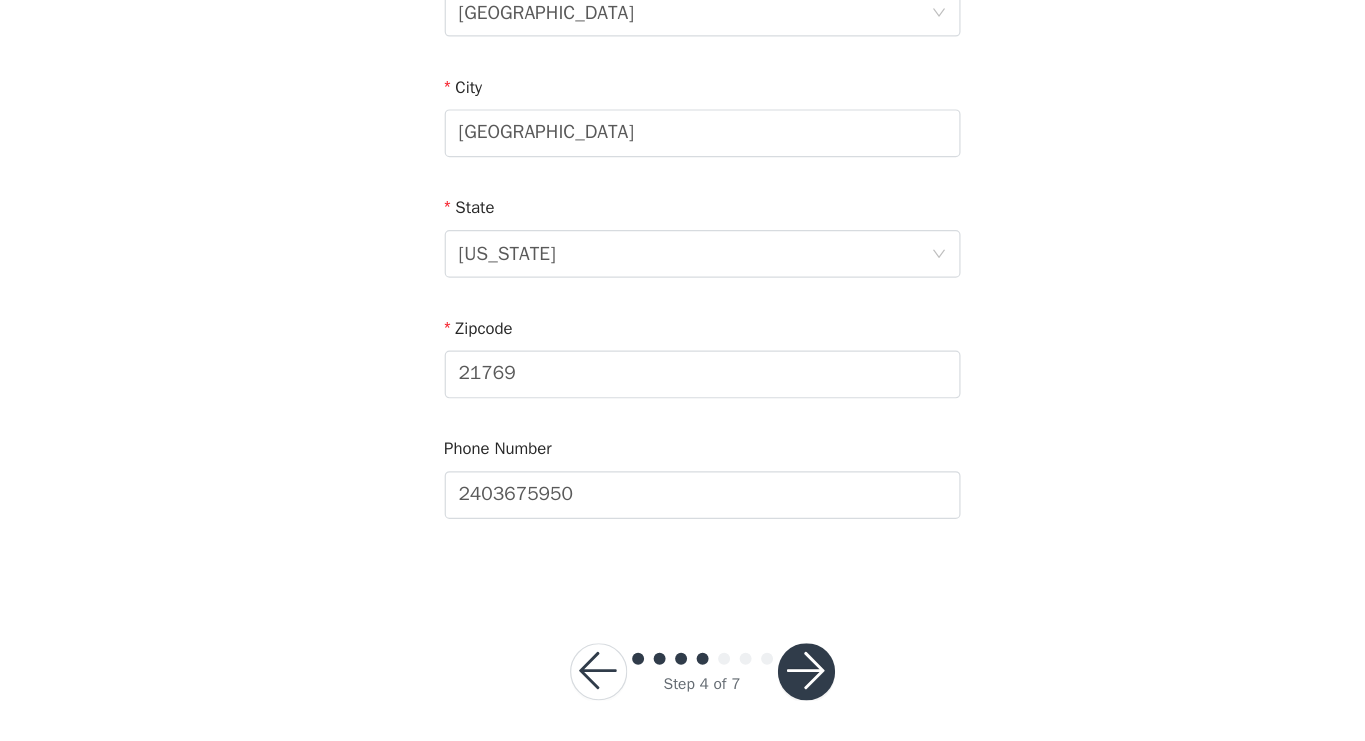 scroll, scrollTop: 622, scrollLeft: 0, axis: vertical 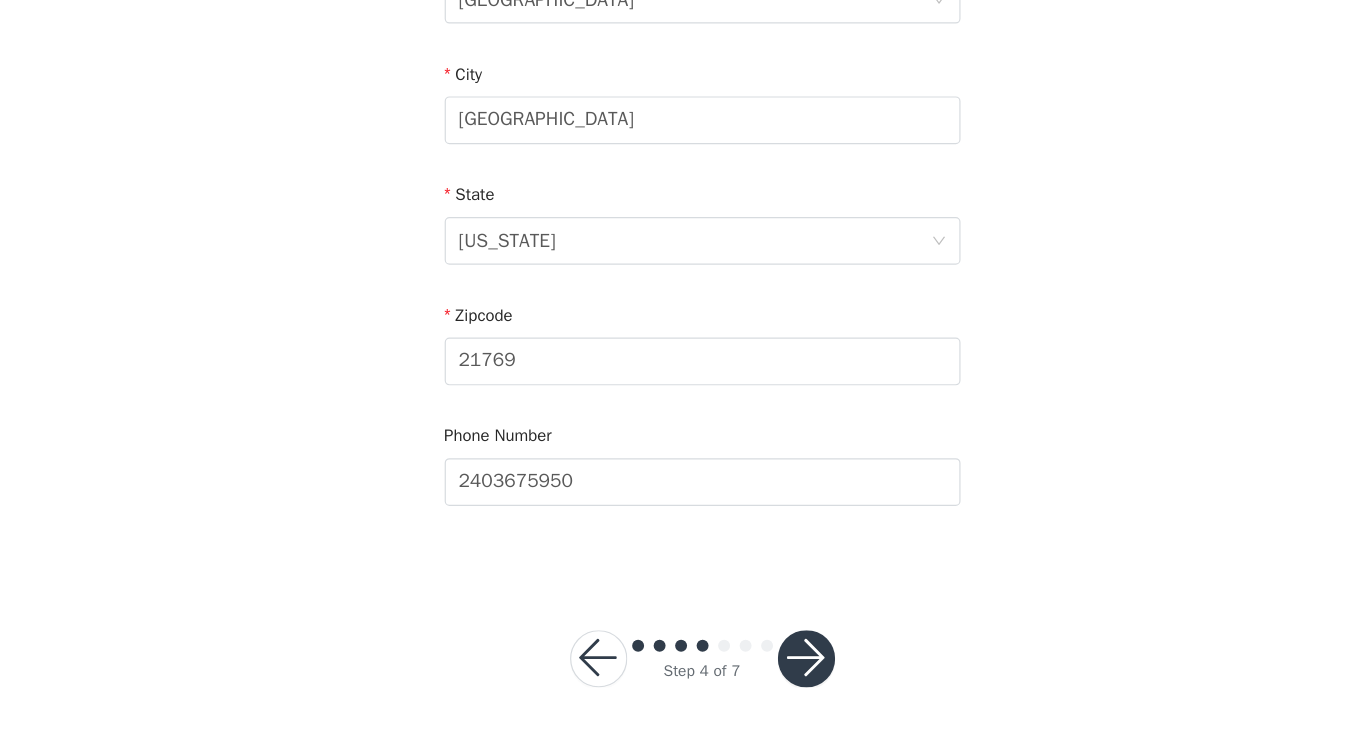 click at bounding box center [770, 670] 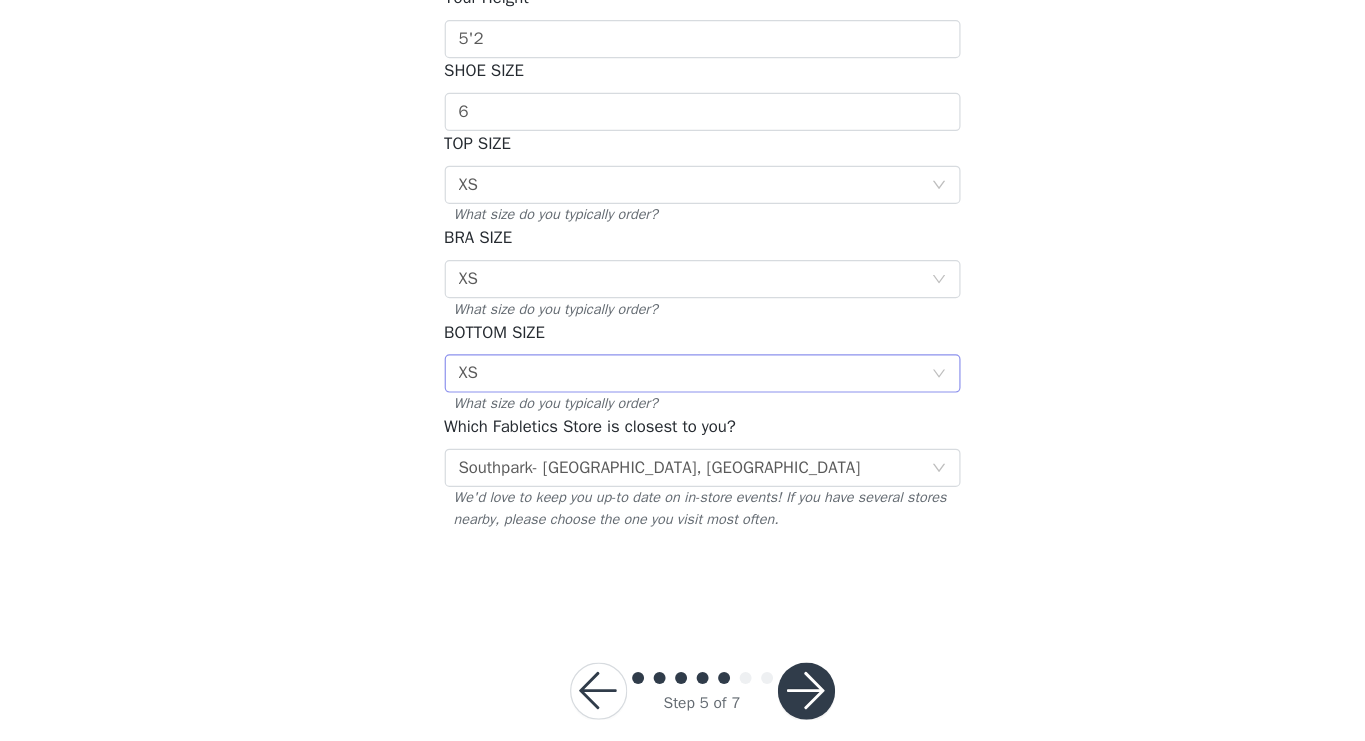 scroll, scrollTop: 307, scrollLeft: 0, axis: vertical 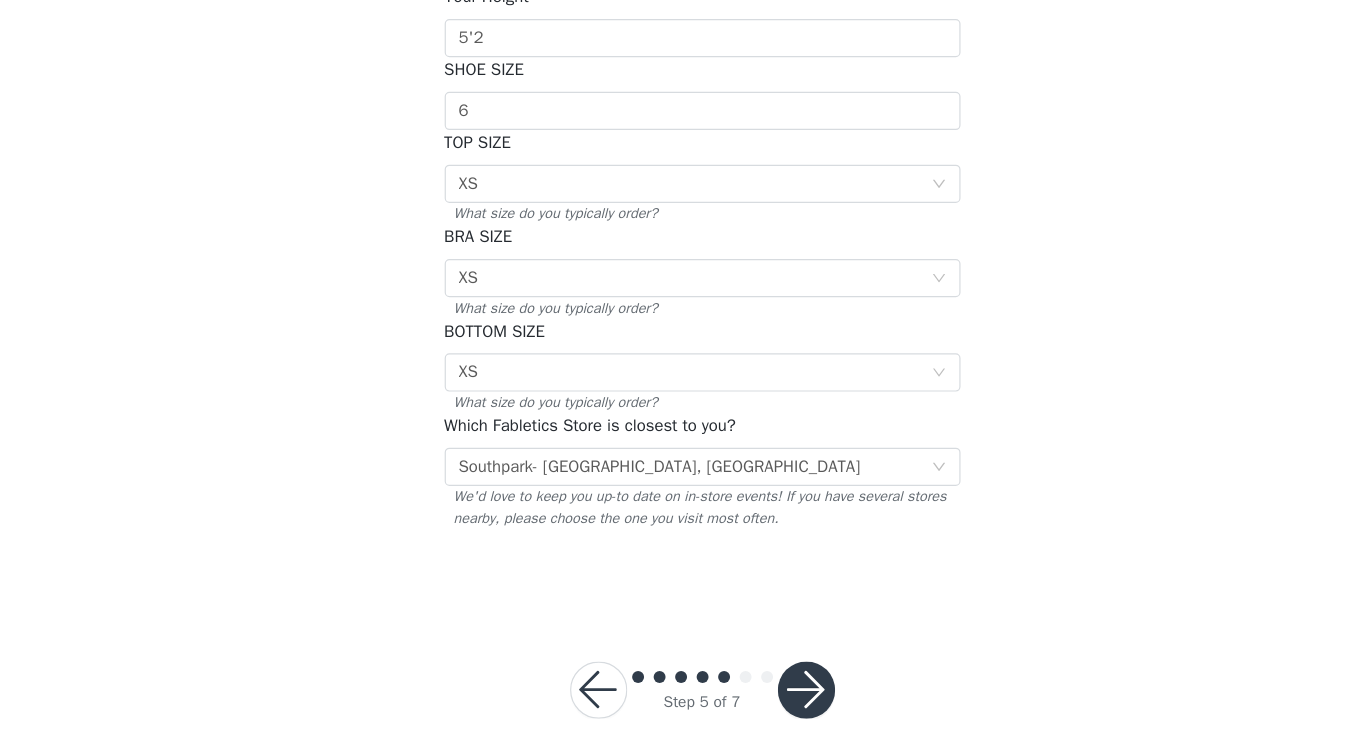 click at bounding box center [770, 698] 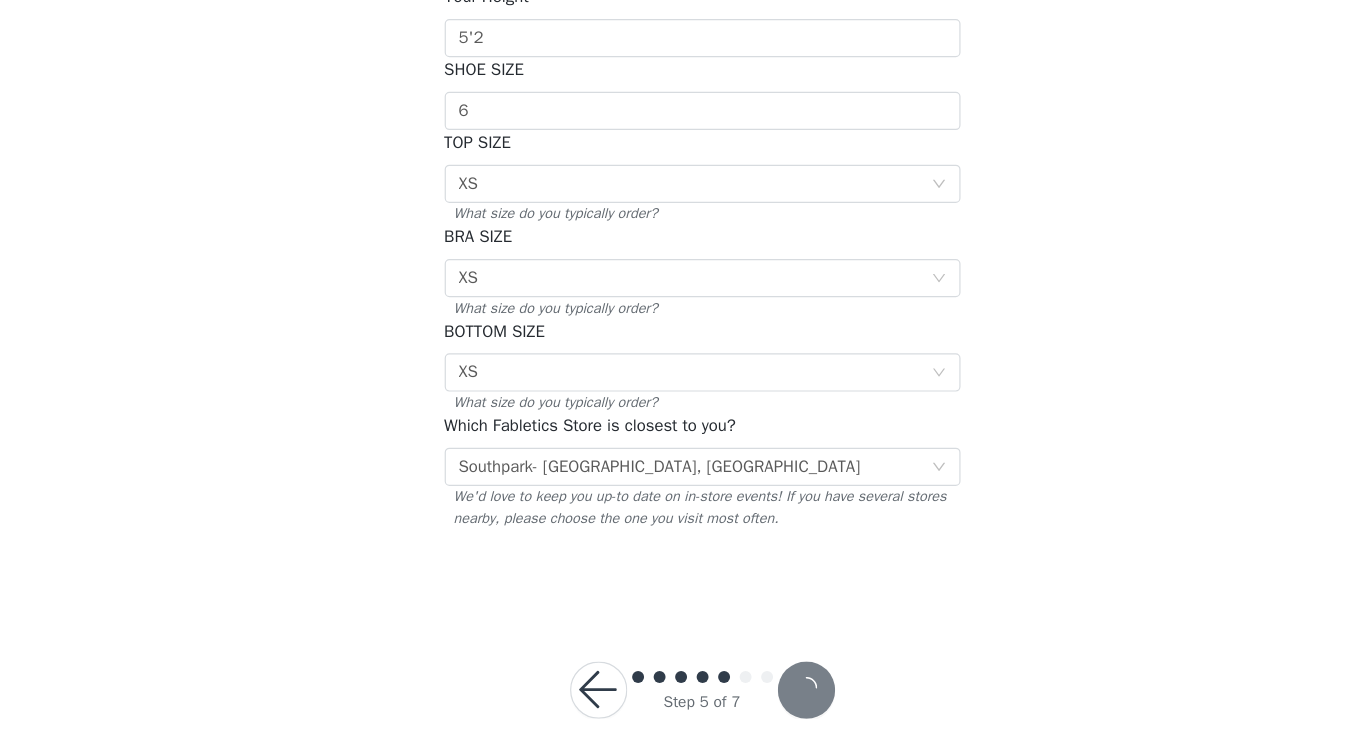 scroll, scrollTop: 0, scrollLeft: 0, axis: both 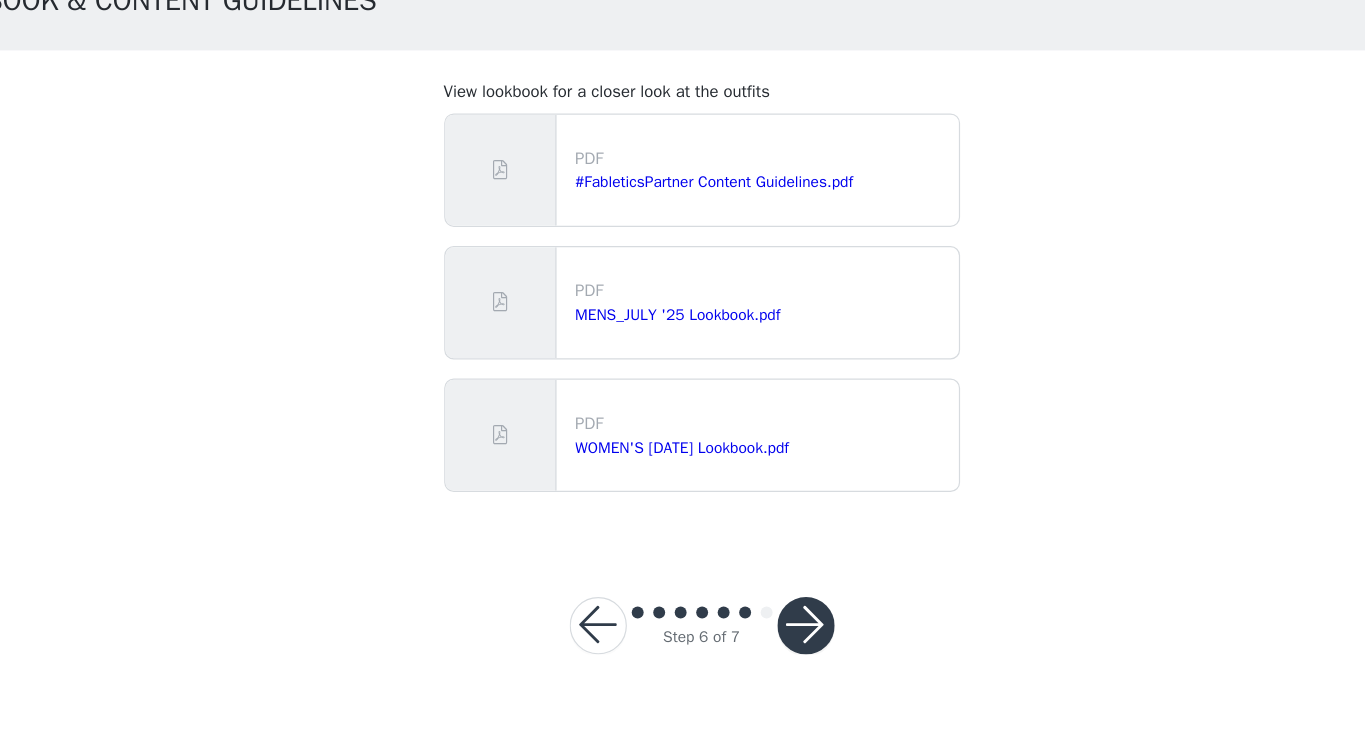 click at bounding box center [770, 644] 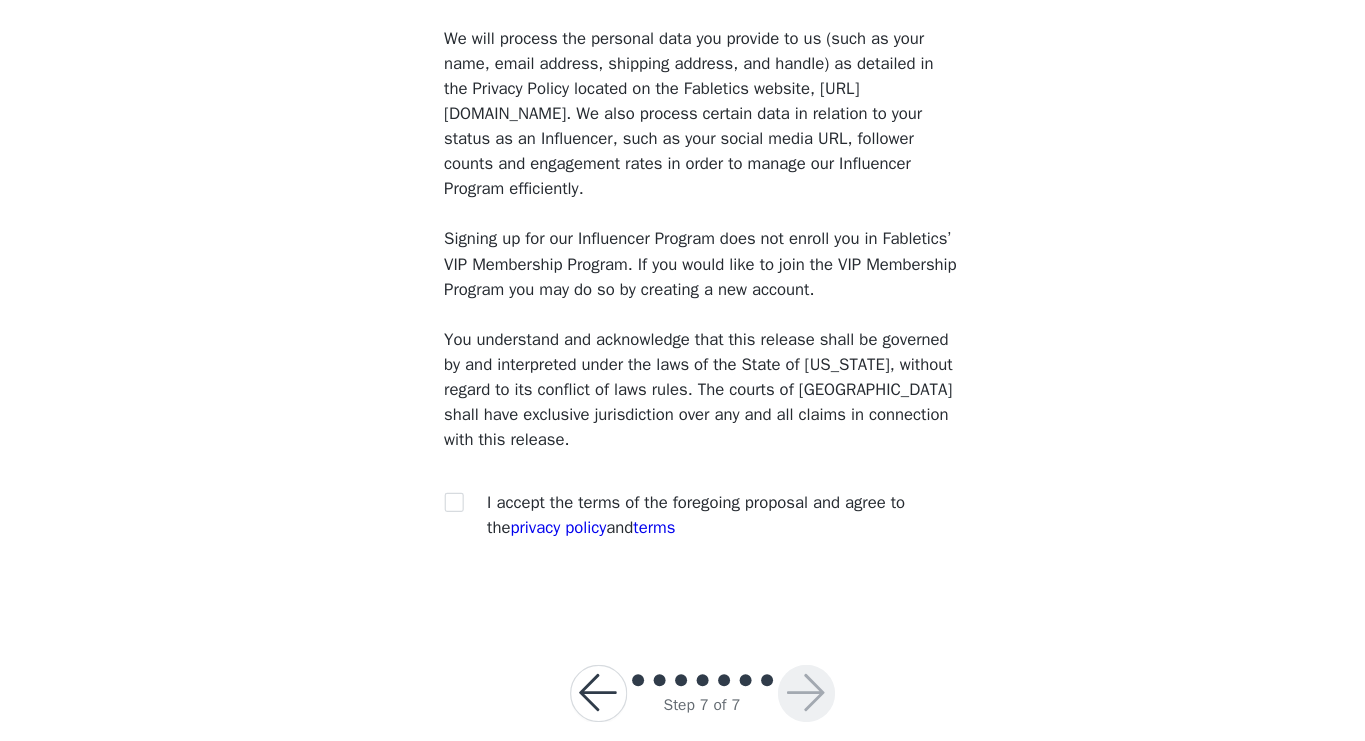scroll, scrollTop: 1527, scrollLeft: 0, axis: vertical 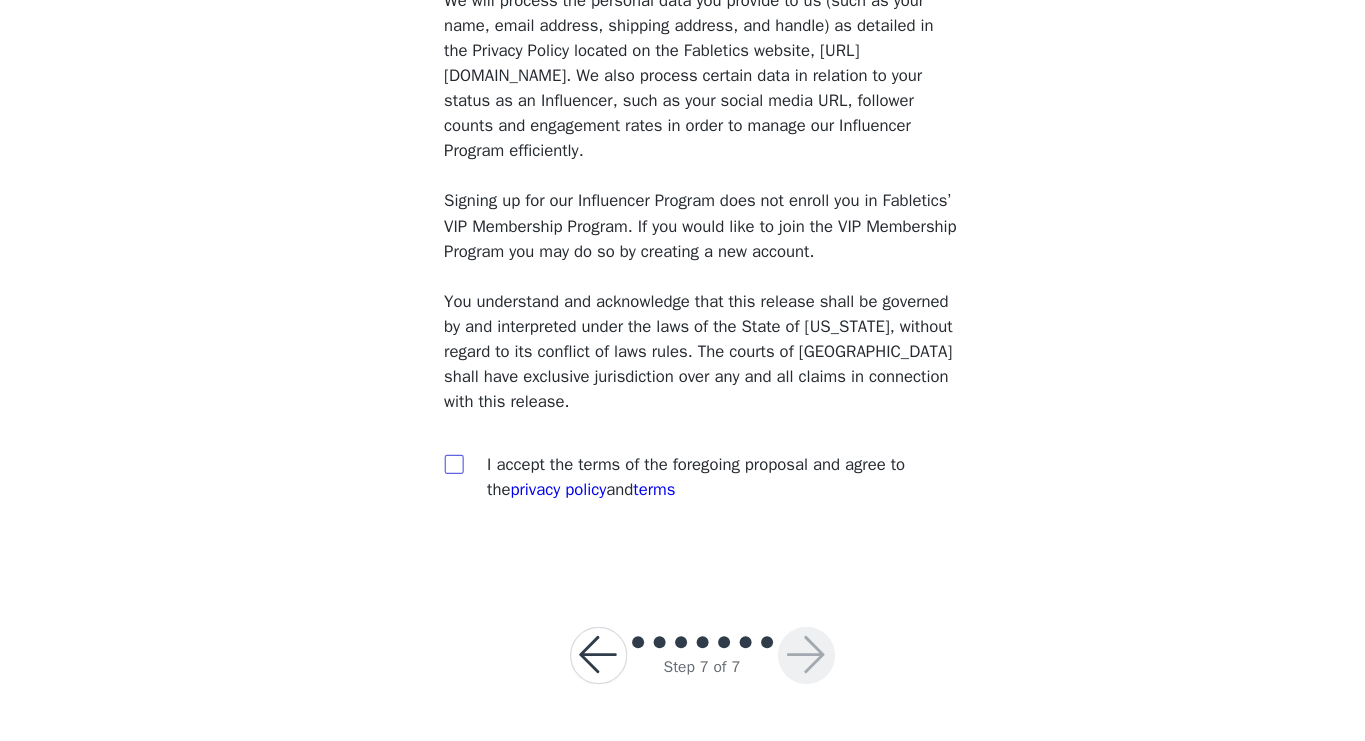 click at bounding box center (474, 508) 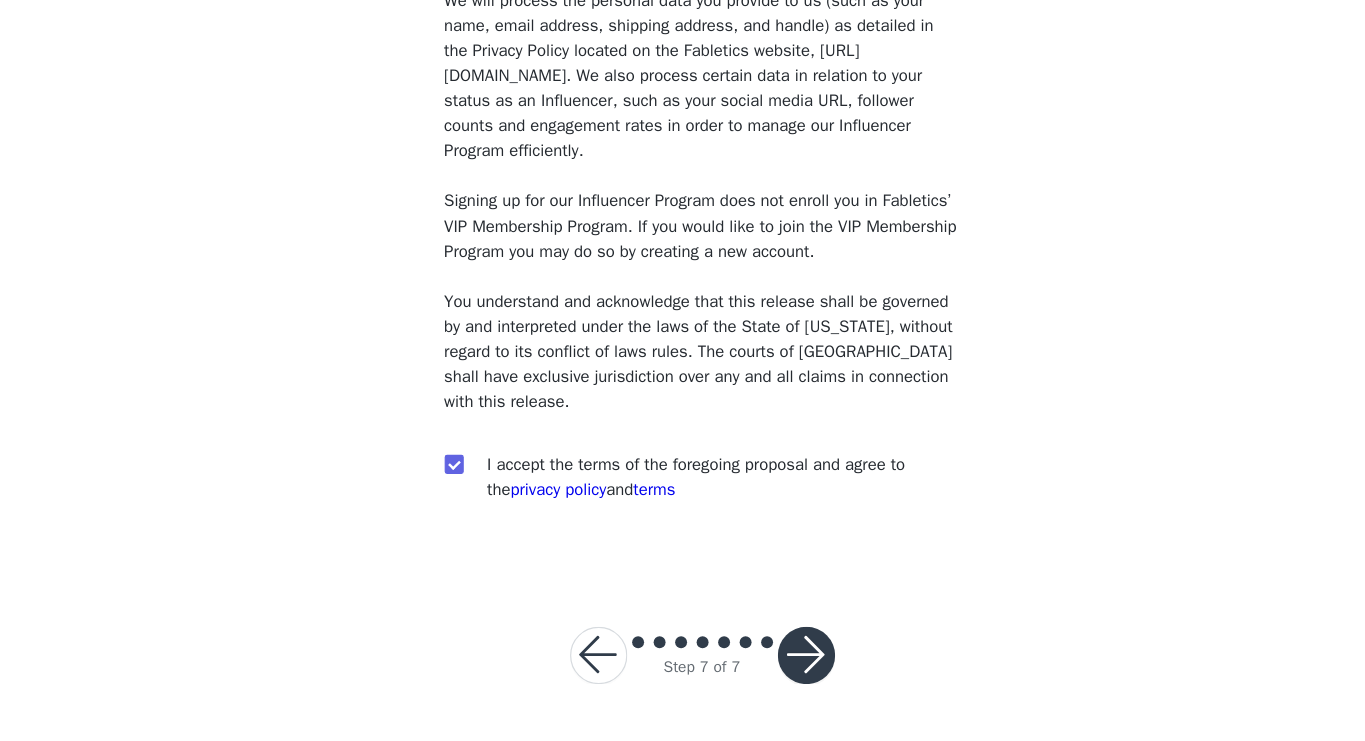 click at bounding box center (770, 669) 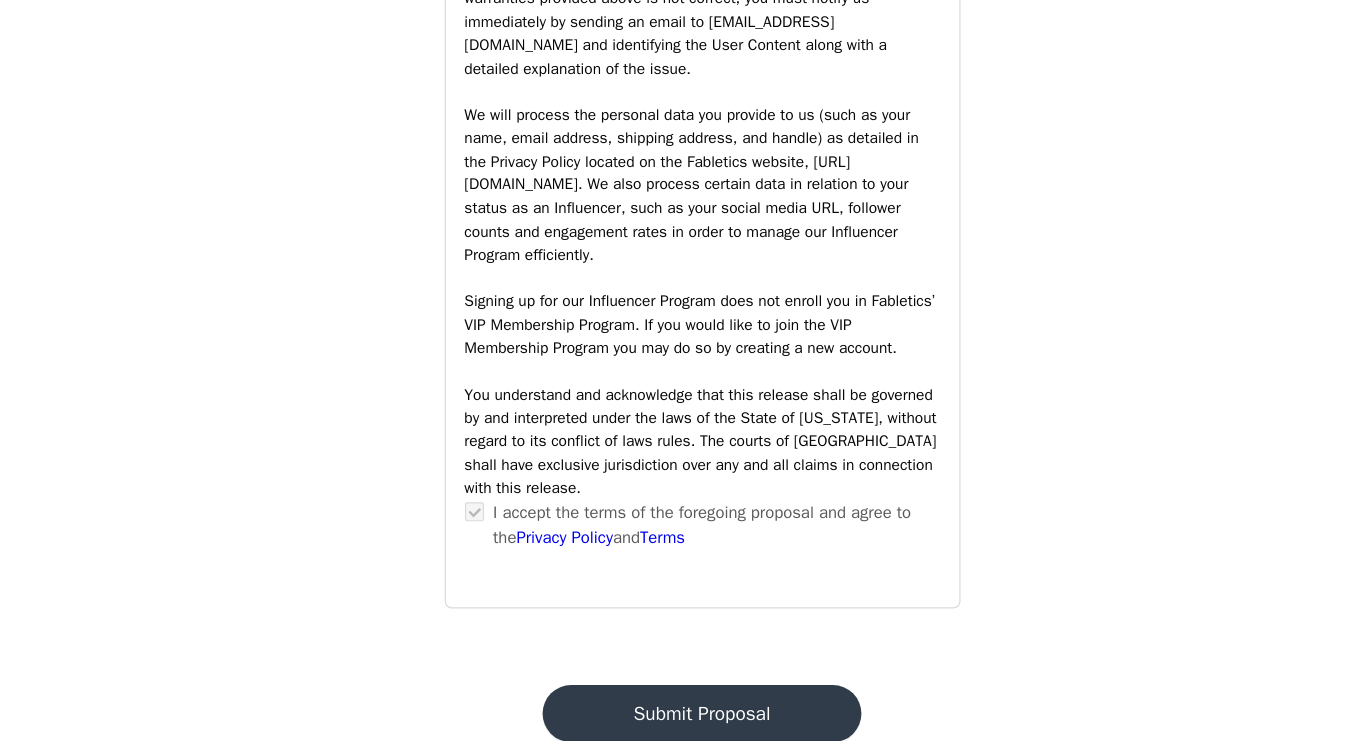 scroll, scrollTop: 2964, scrollLeft: 0, axis: vertical 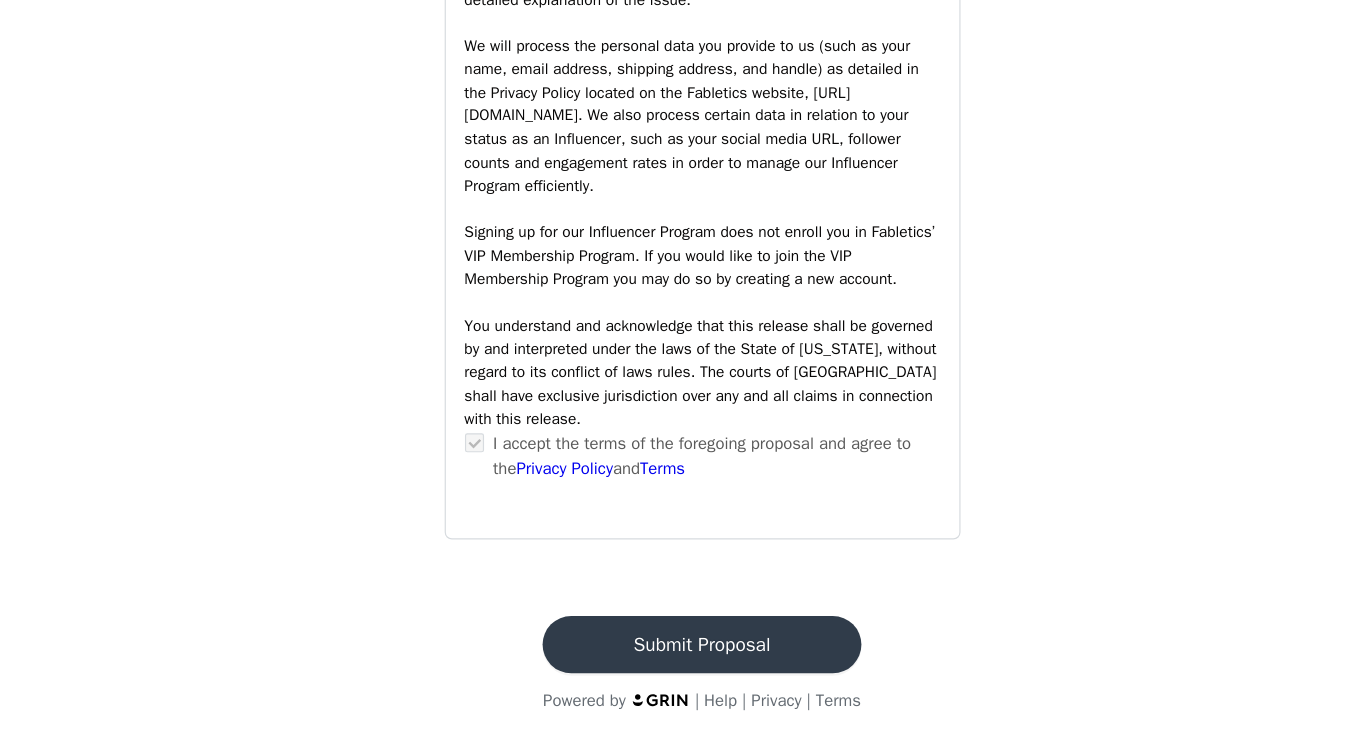 click on "Submit Proposal" at bounding box center (682, 660) 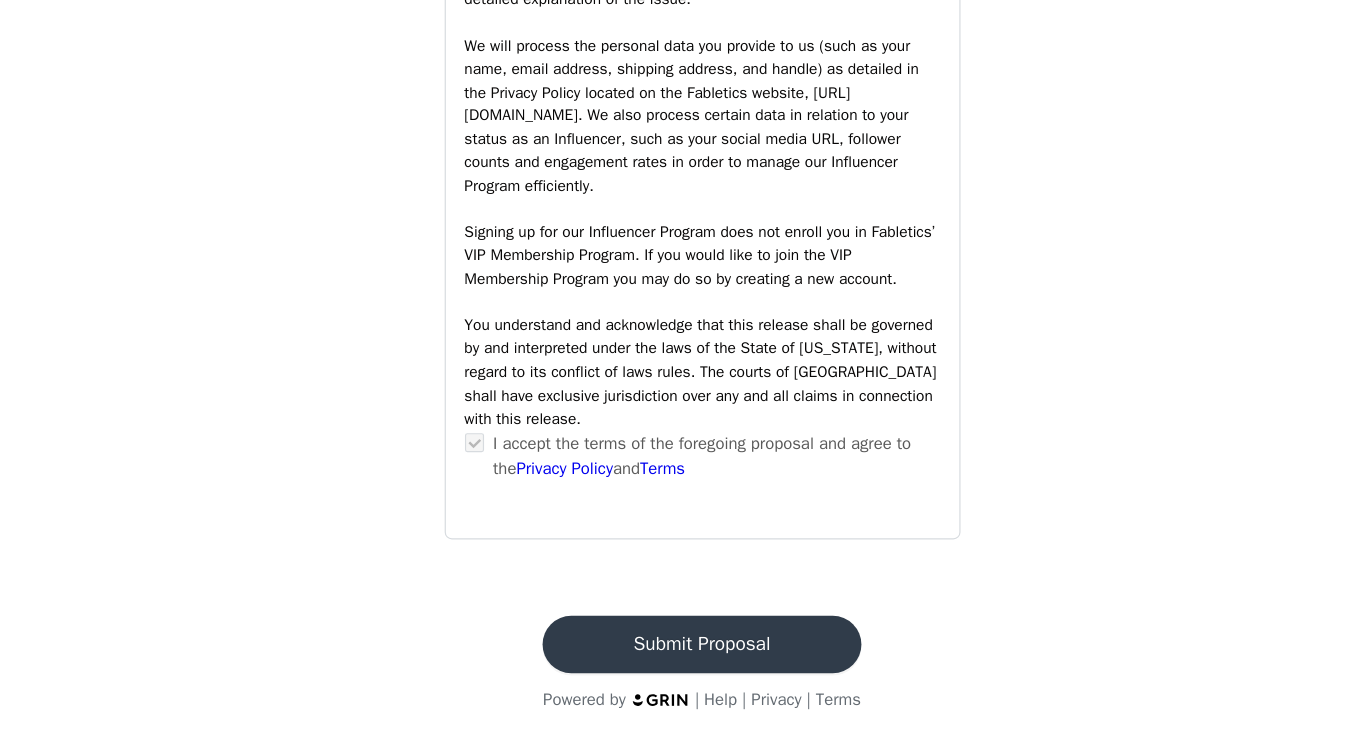 scroll, scrollTop: 0, scrollLeft: 0, axis: both 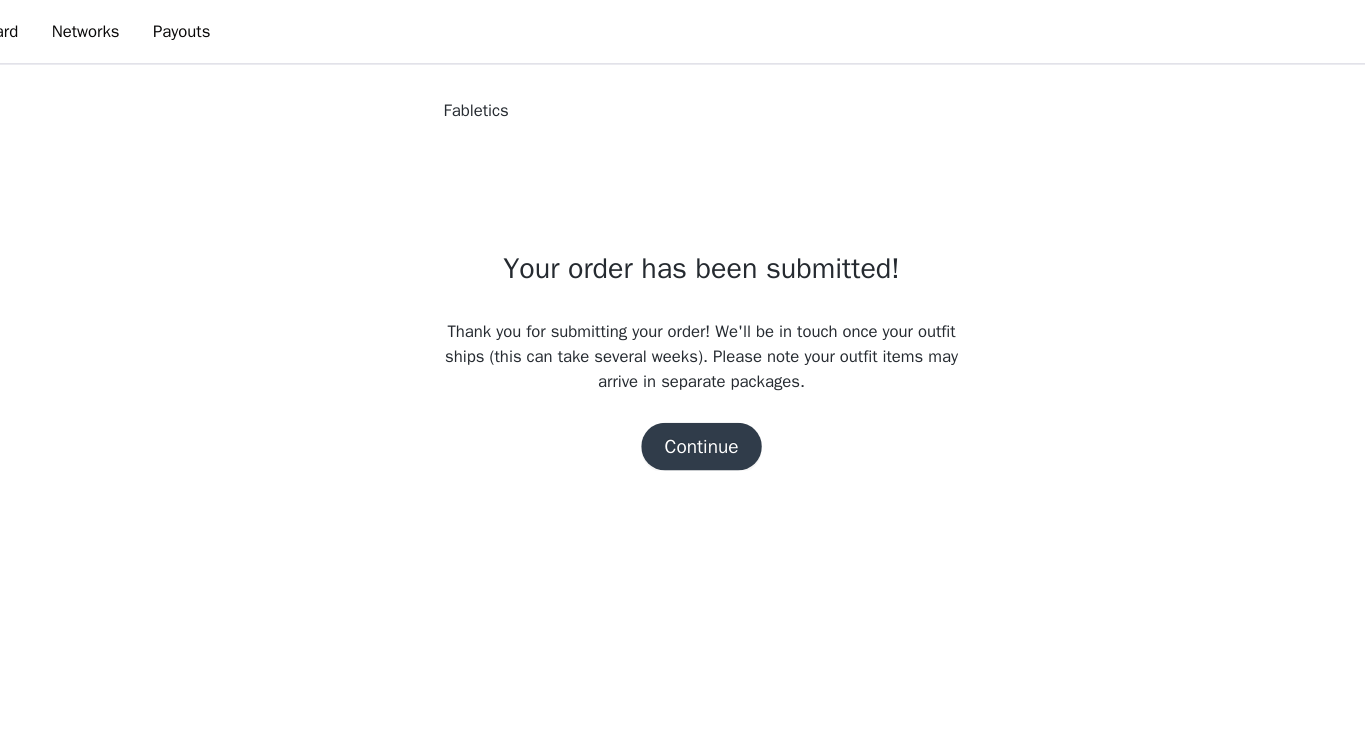 click on "Continue" at bounding box center [683, 374] 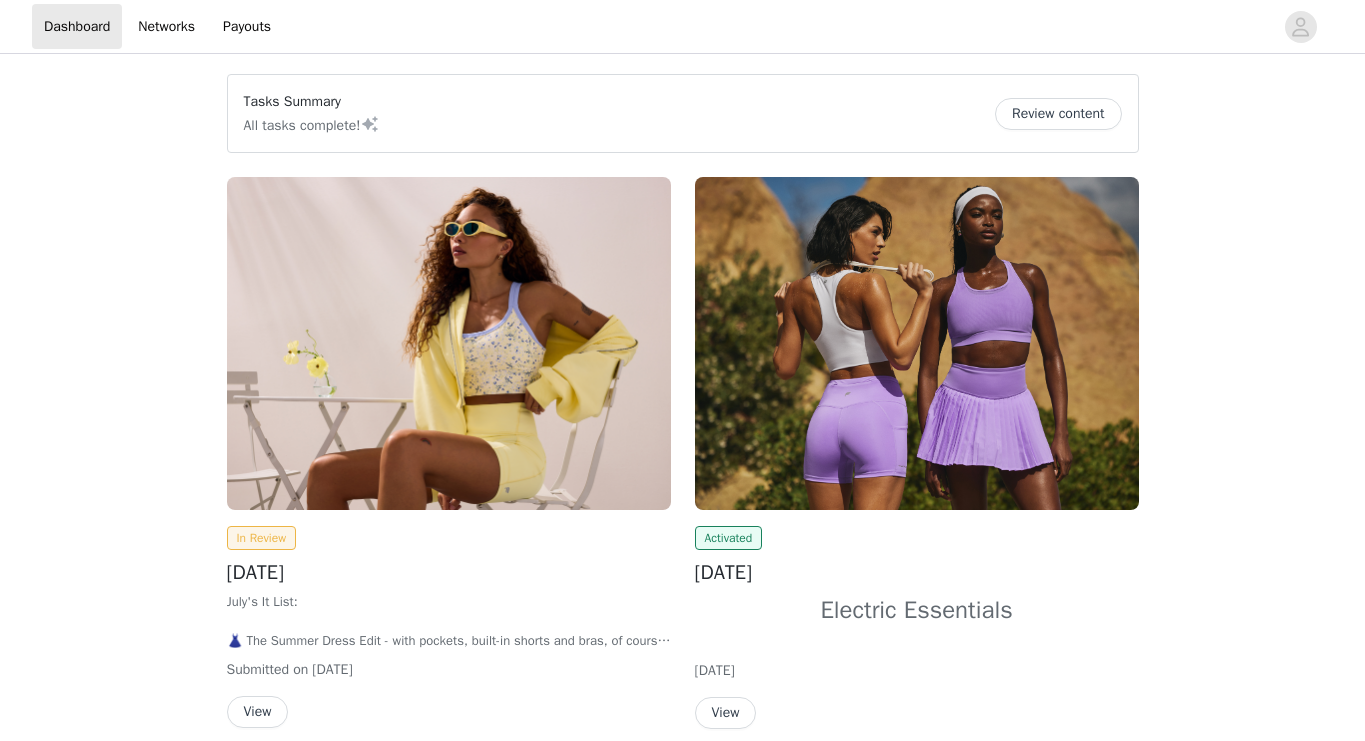 scroll, scrollTop: 0, scrollLeft: 0, axis: both 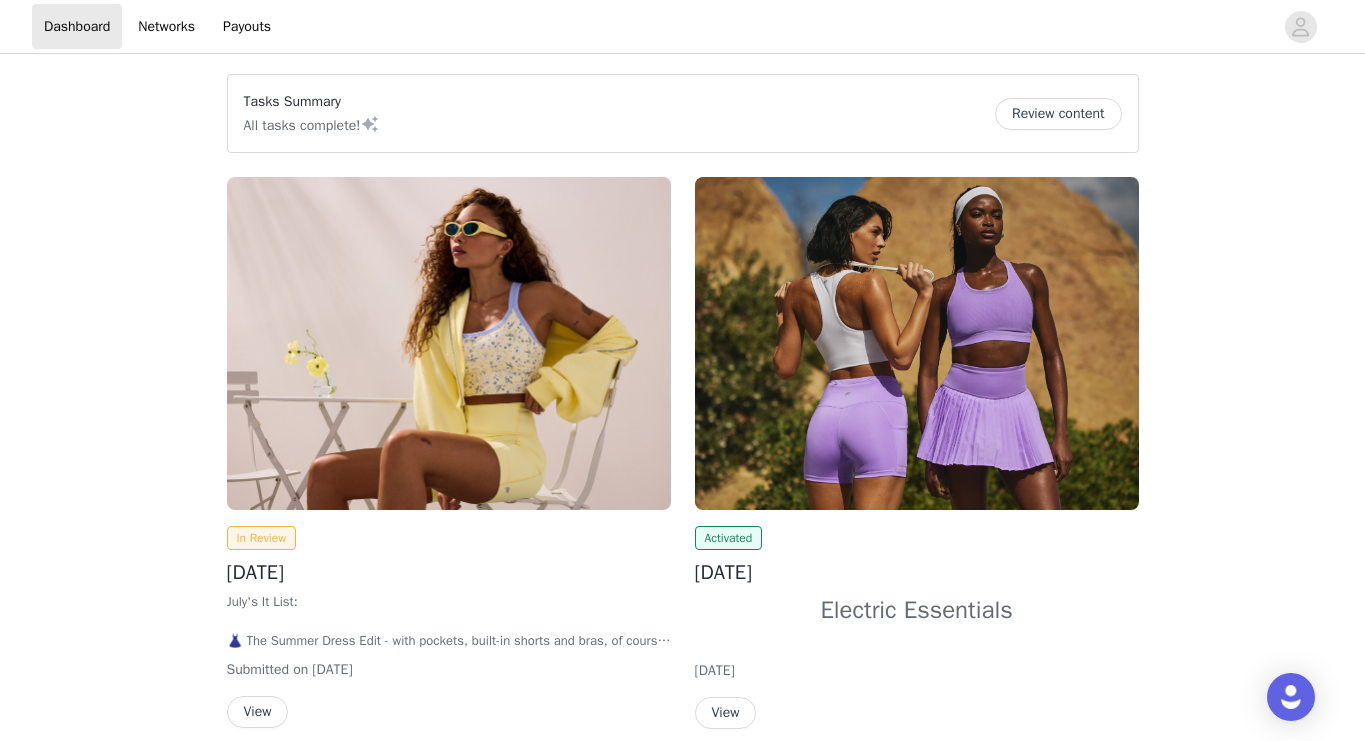 click at bounding box center (449, 343) 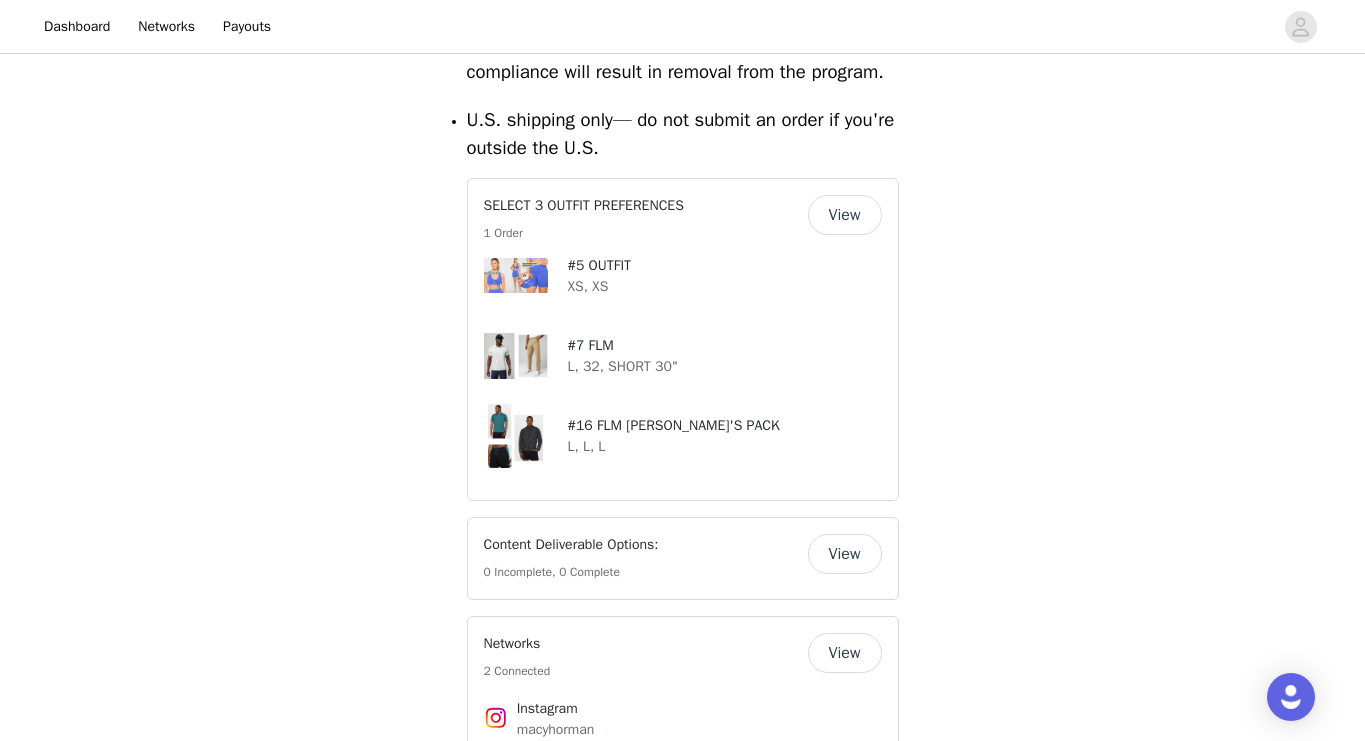 scroll, scrollTop: 1050, scrollLeft: 0, axis: vertical 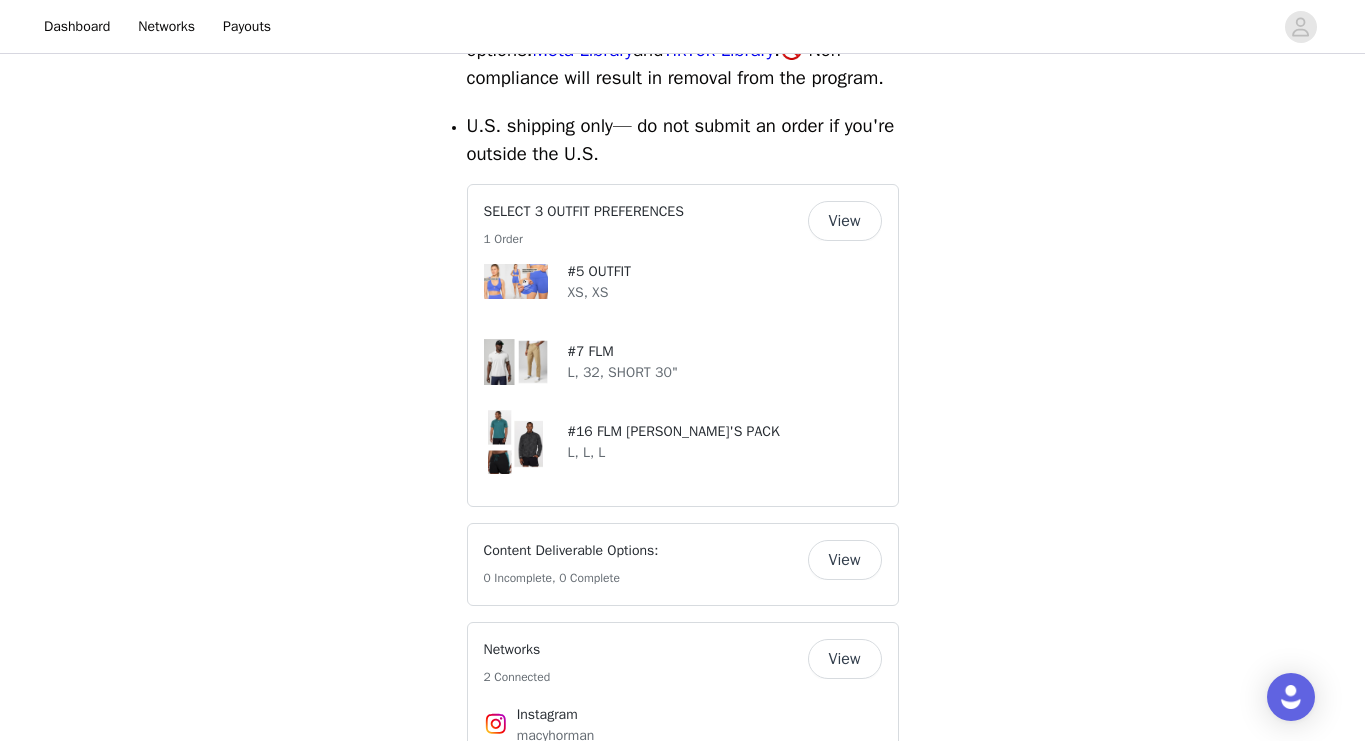click on "View" at bounding box center (845, 221) 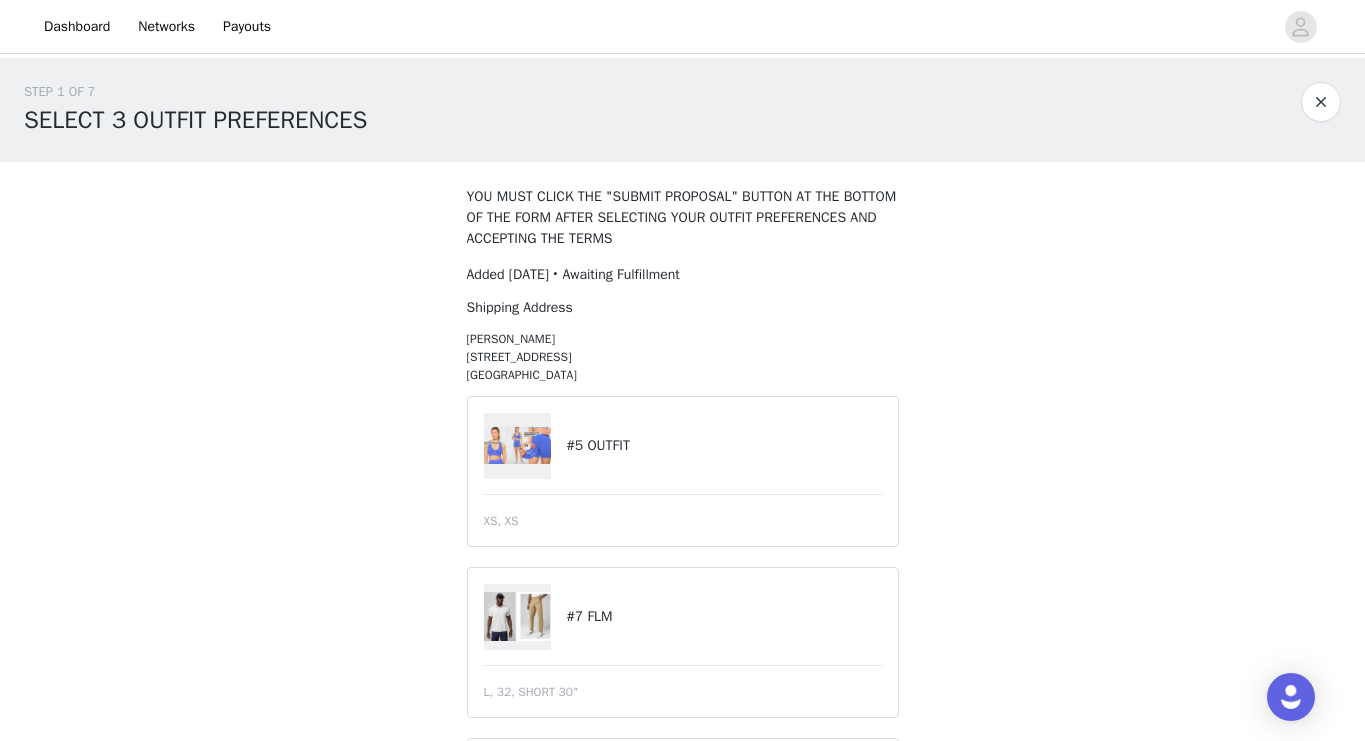 click on "#5 OUTFIT" at bounding box center (723, 445) 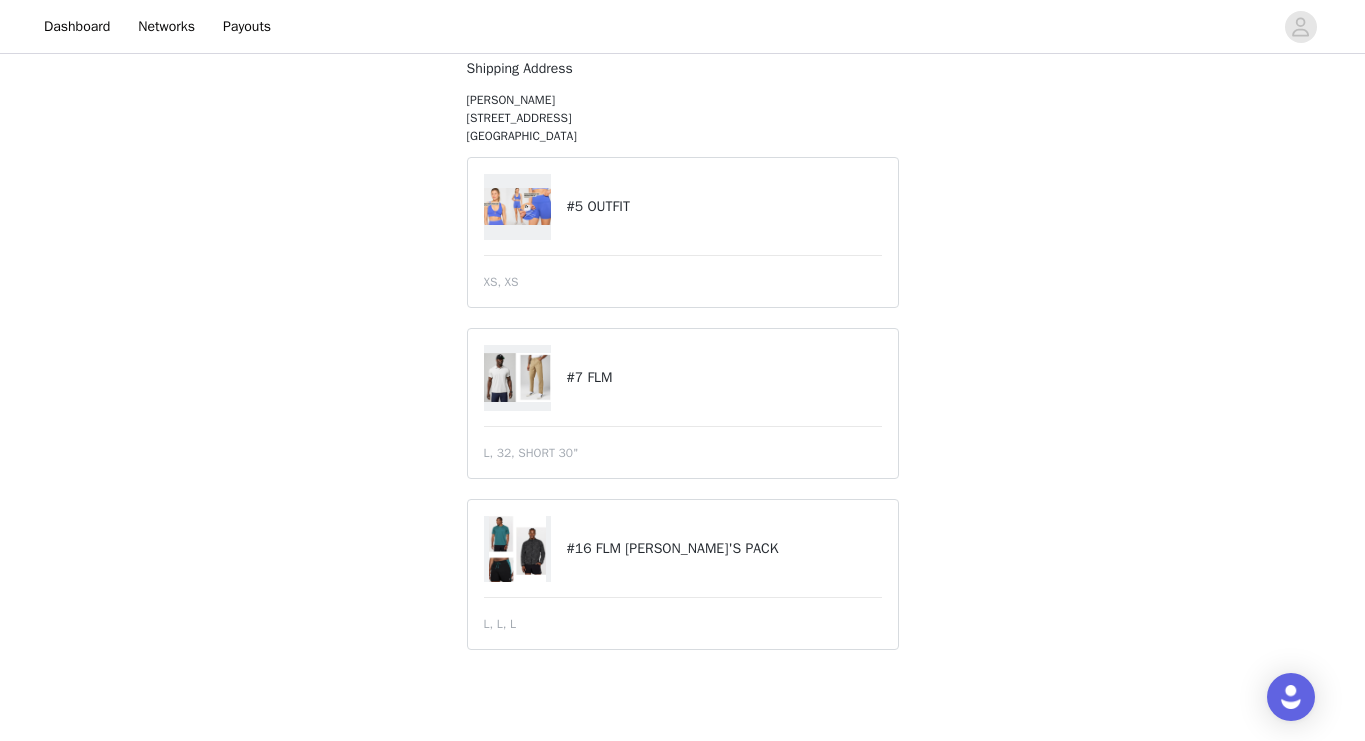 scroll, scrollTop: 0, scrollLeft: 0, axis: both 